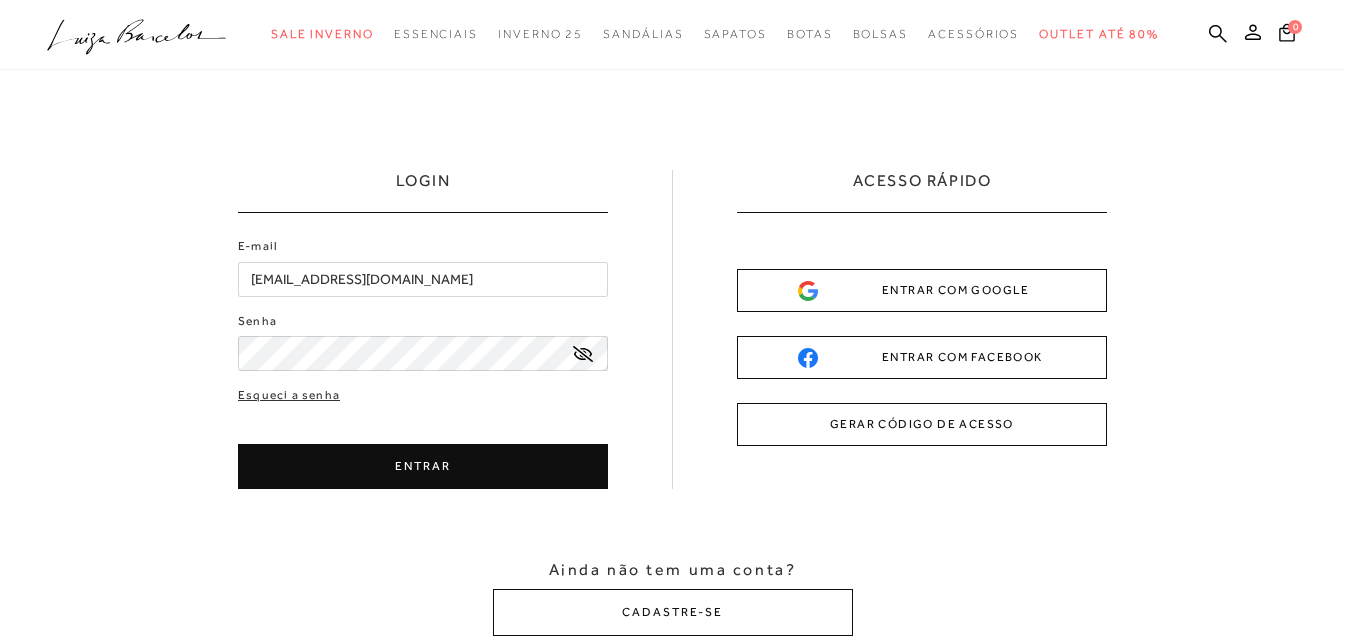 scroll, scrollTop: 0, scrollLeft: 0, axis: both 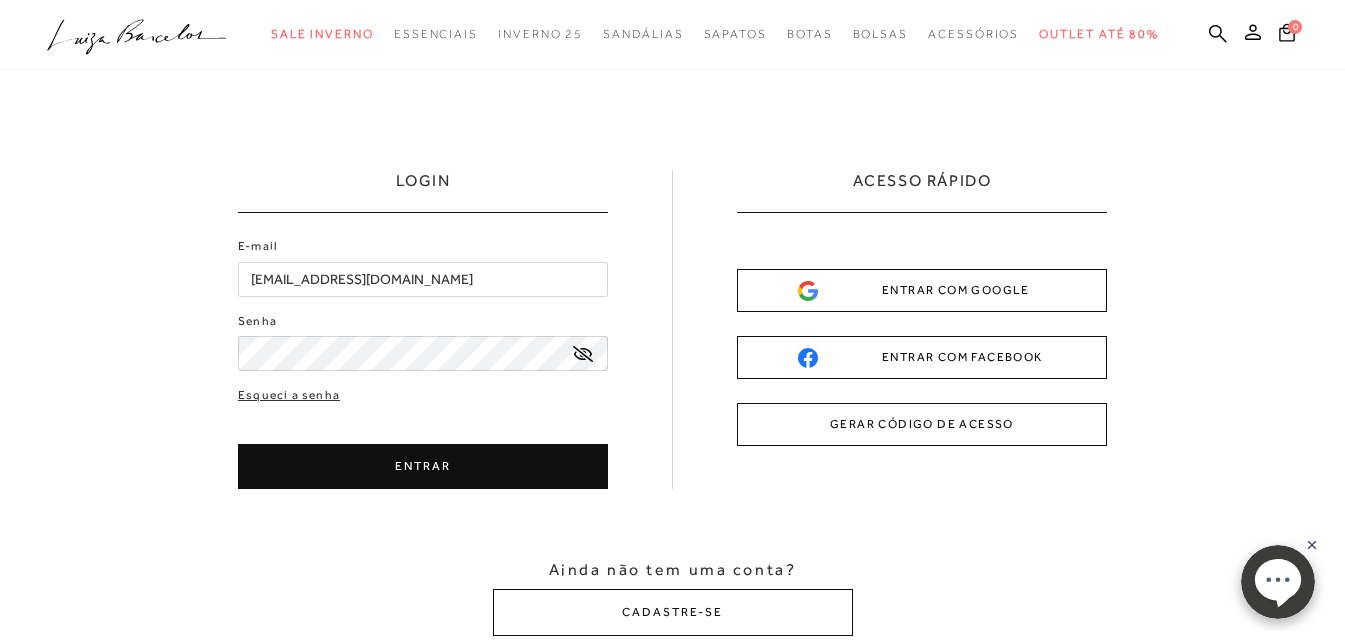 click on "ENTRAR" at bounding box center [423, 466] 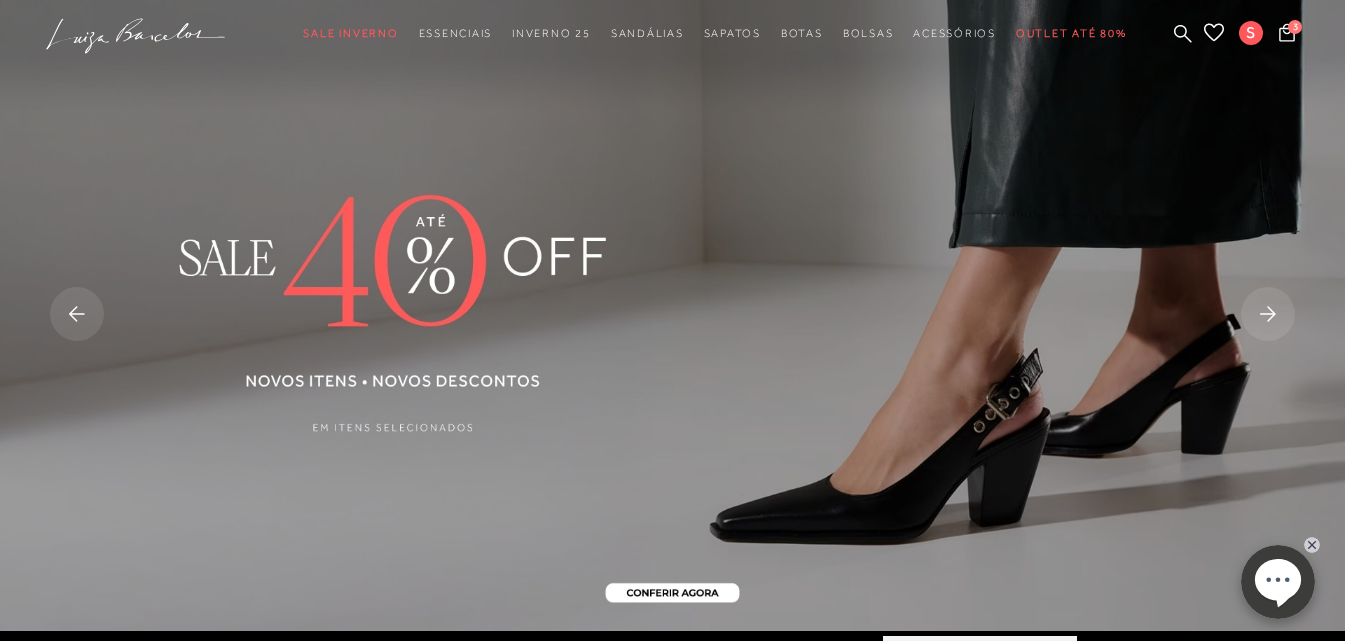 scroll, scrollTop: 0, scrollLeft: 0, axis: both 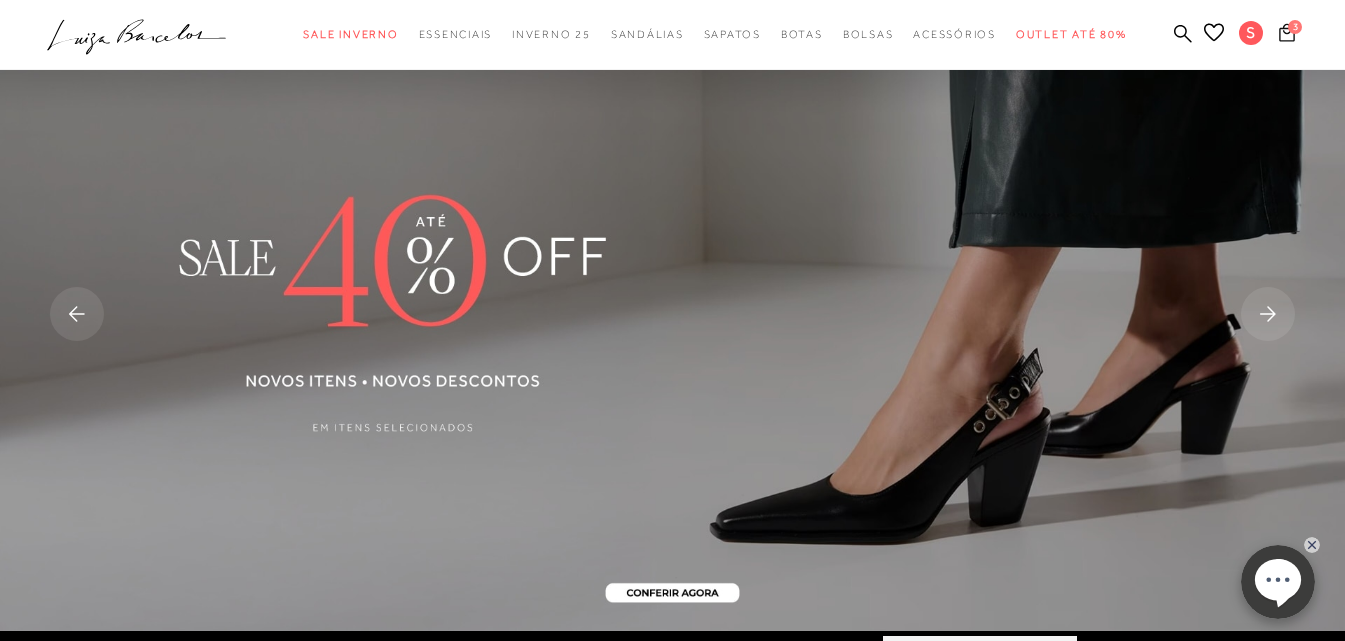 click on "3" at bounding box center [1295, 27] 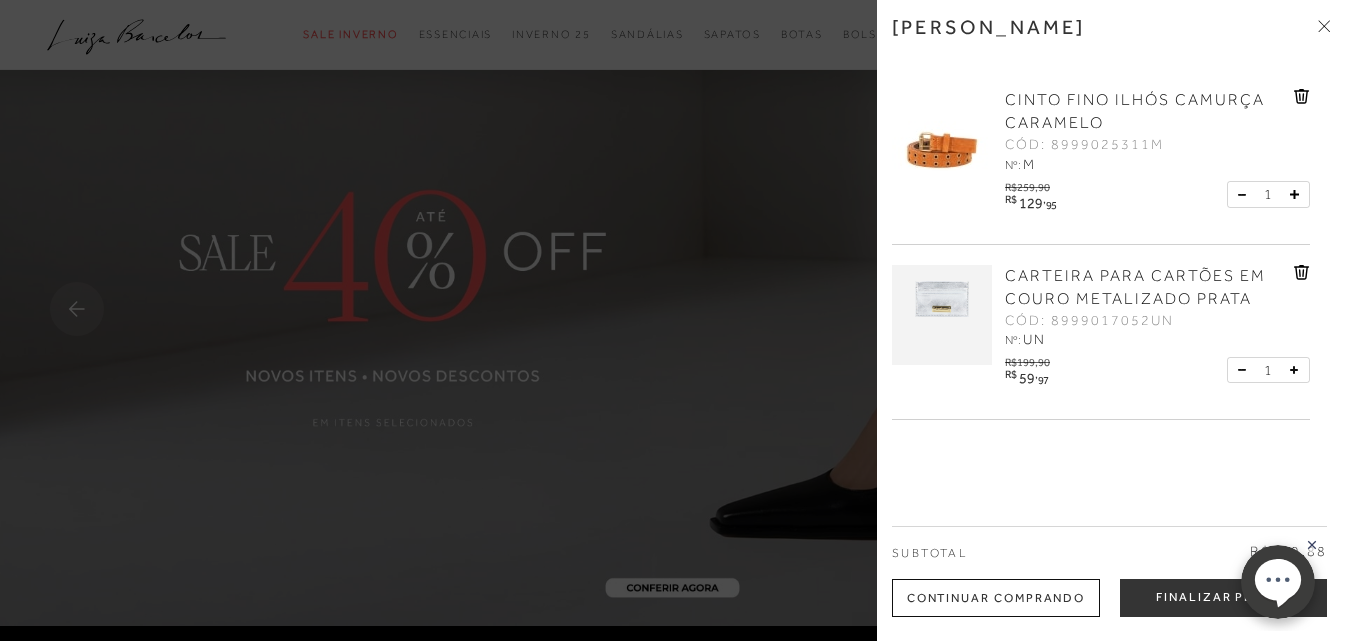 scroll, scrollTop: 0, scrollLeft: 0, axis: both 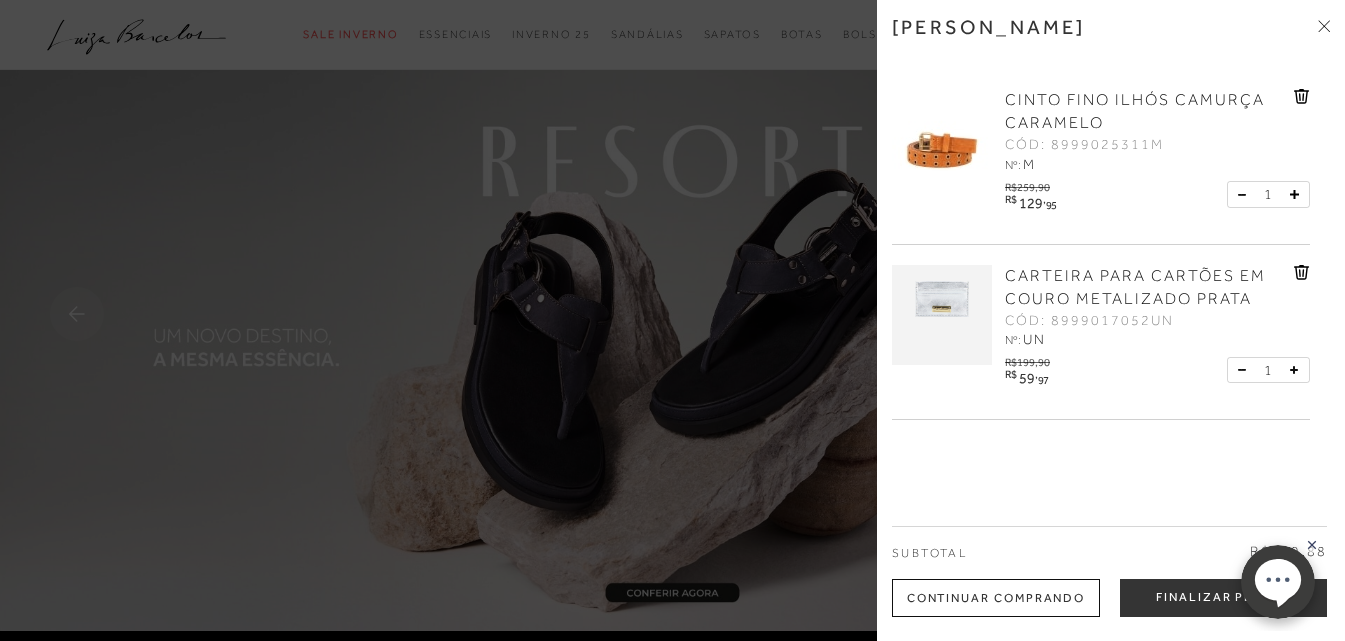 click at bounding box center [672, 320] 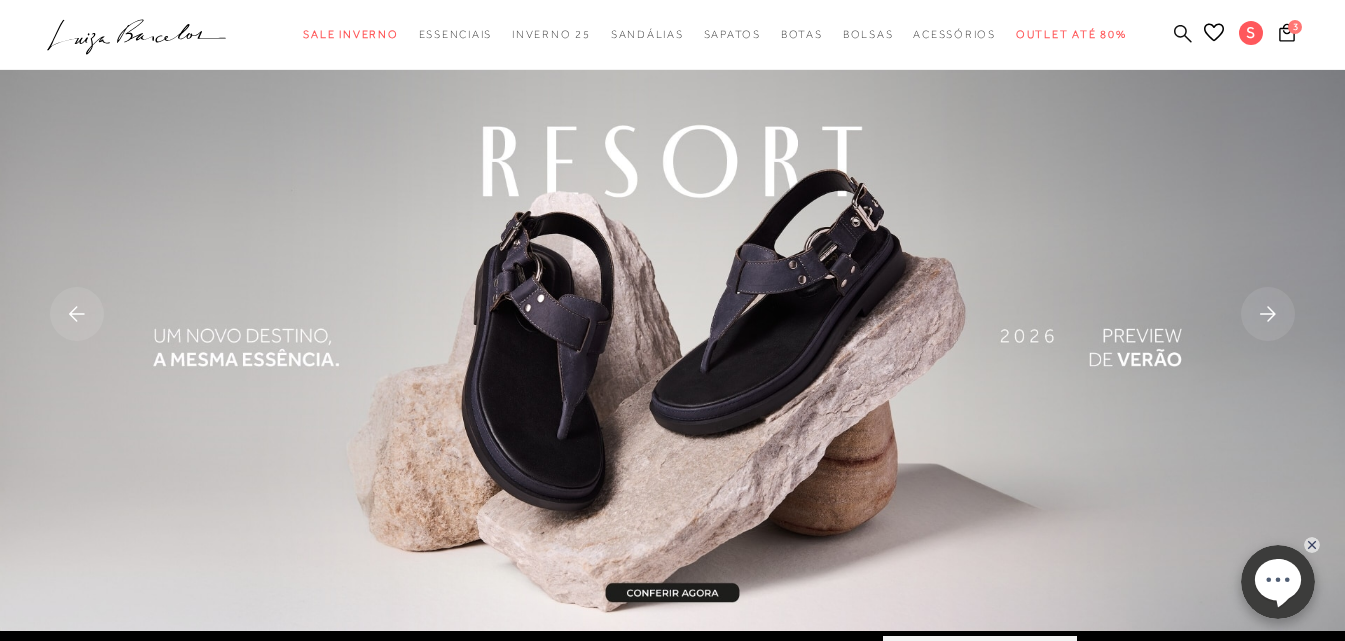 click 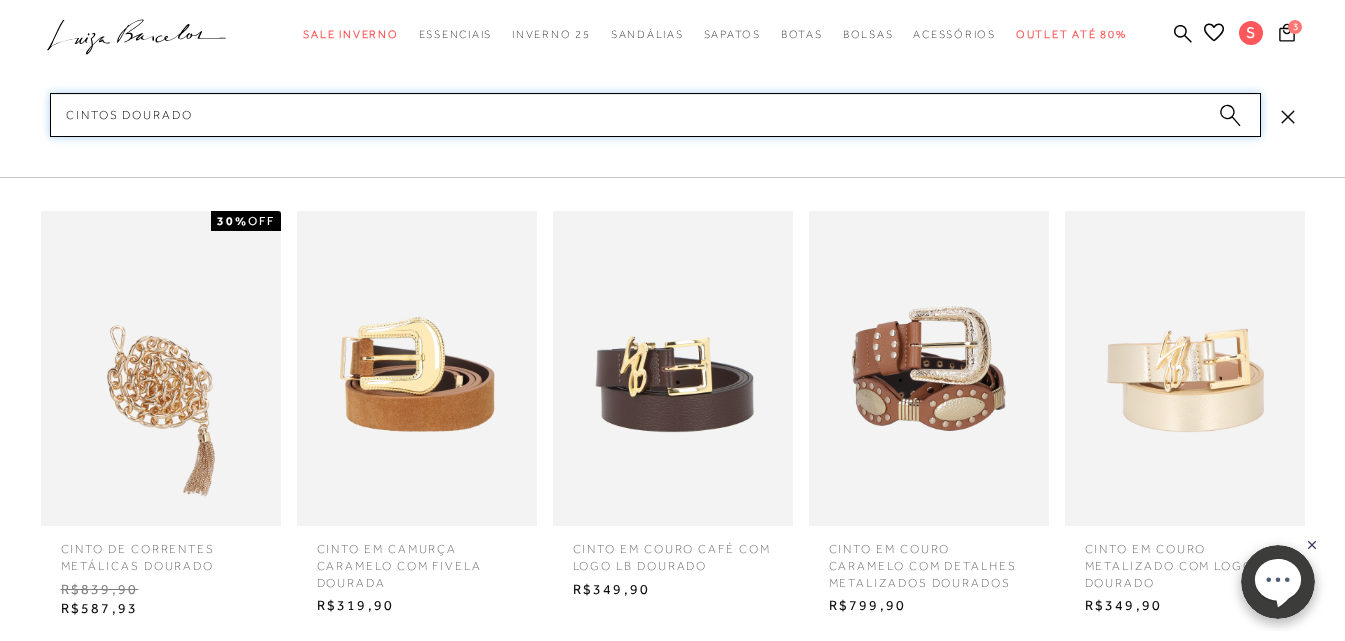 type on "cintos dourados" 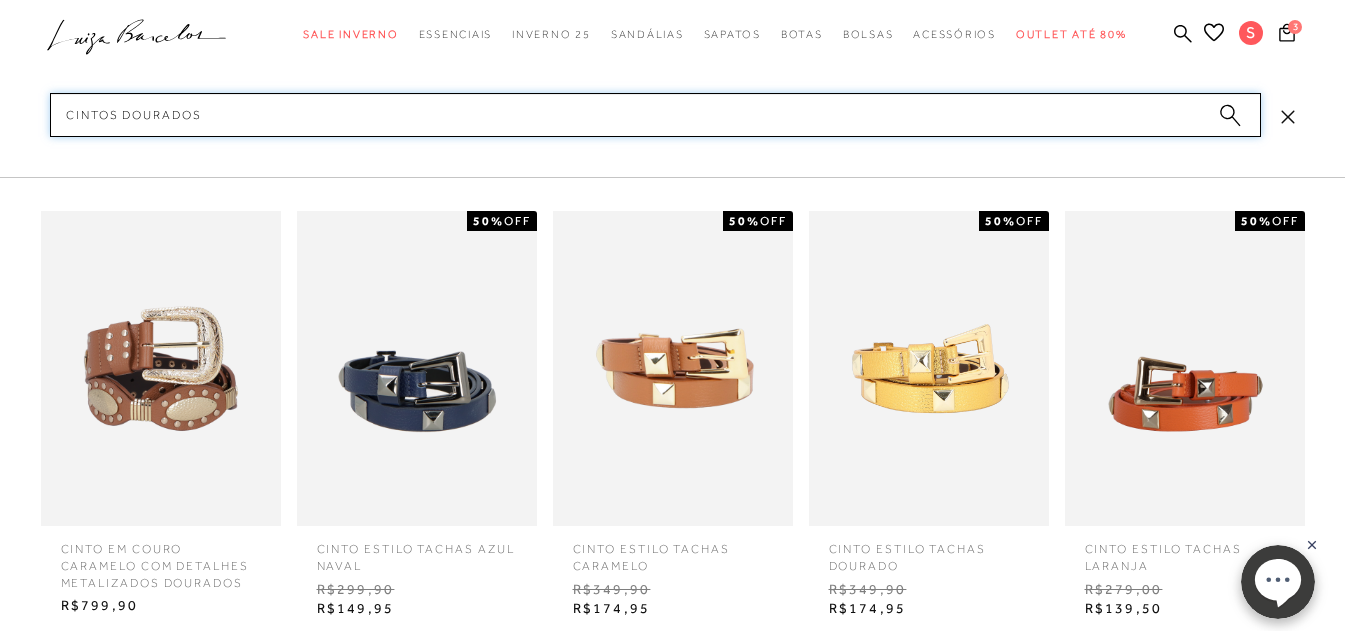 type 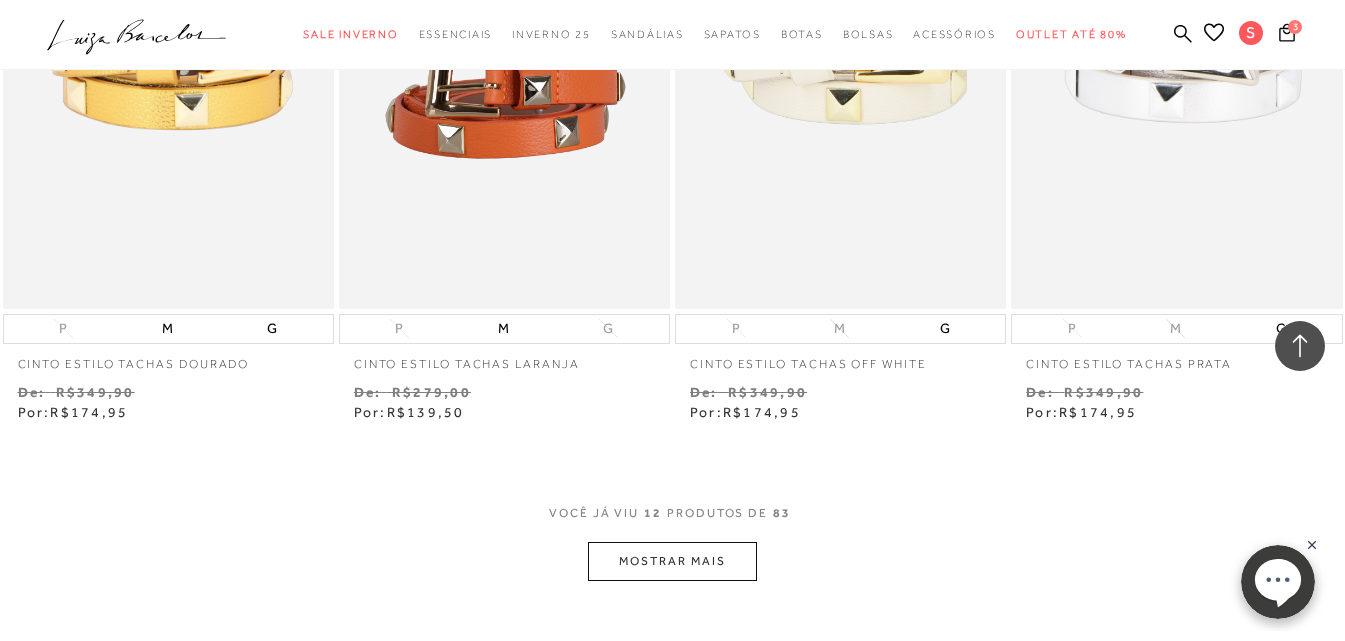scroll, scrollTop: 1700, scrollLeft: 0, axis: vertical 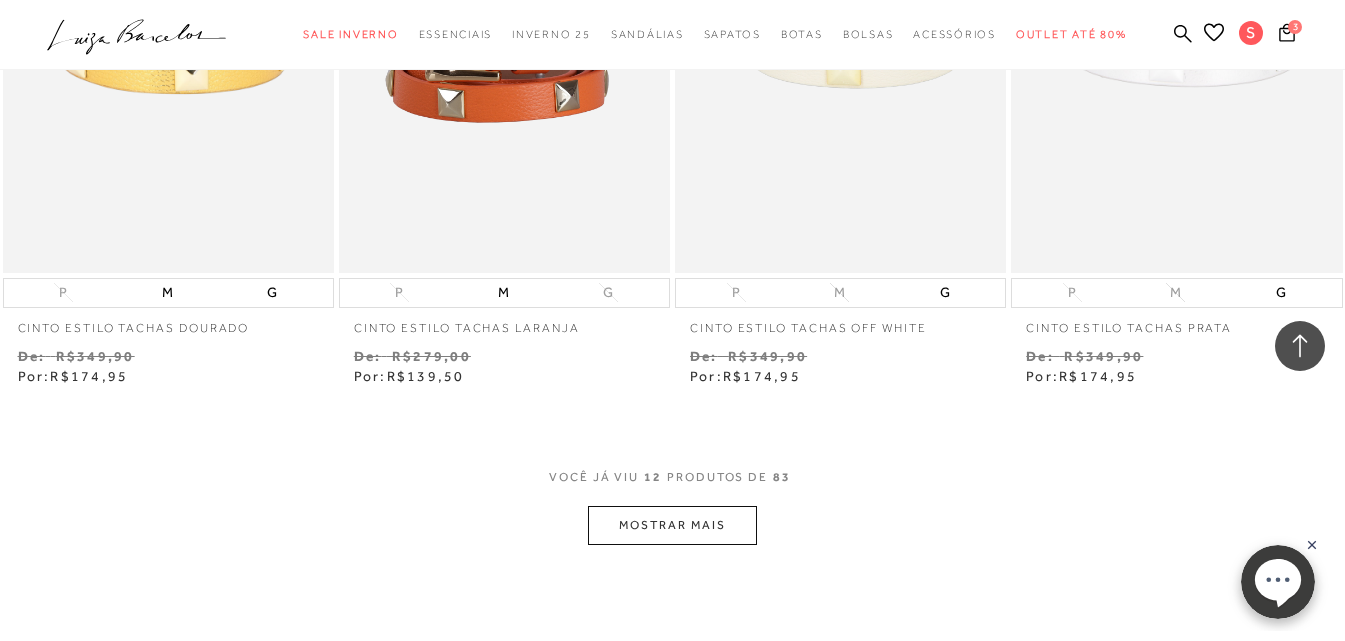 click on "MOSTRAR MAIS" at bounding box center [672, 525] 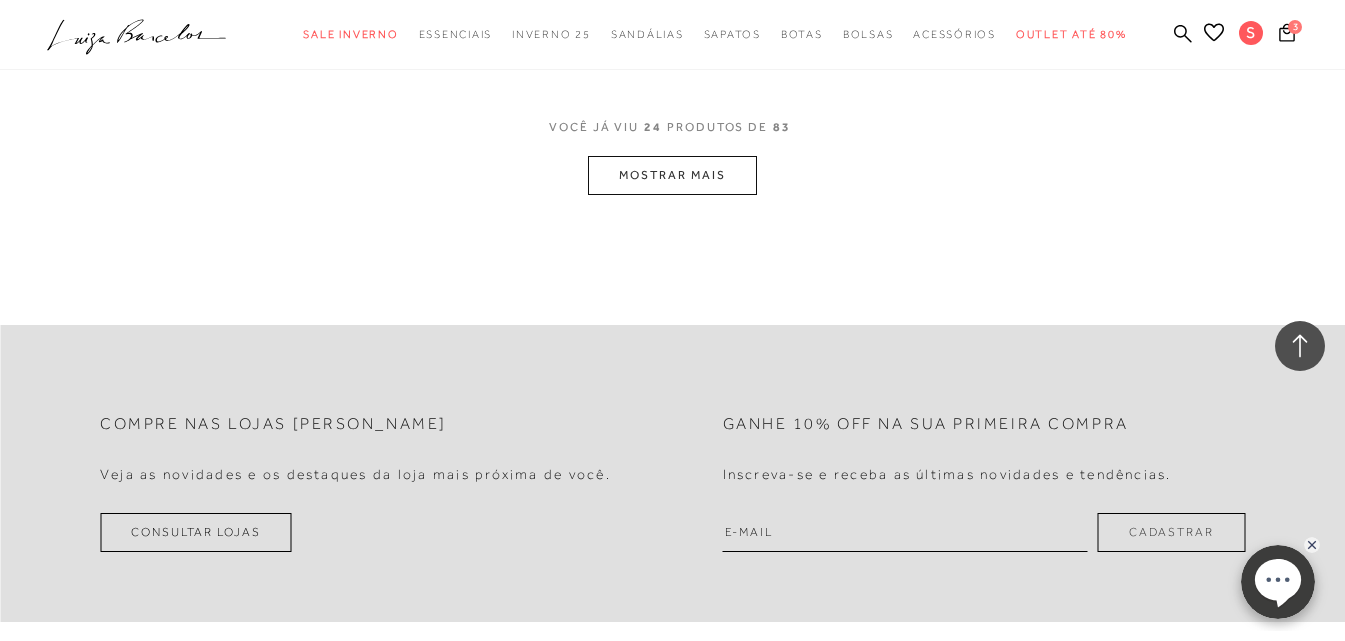 scroll, scrollTop: 4000, scrollLeft: 0, axis: vertical 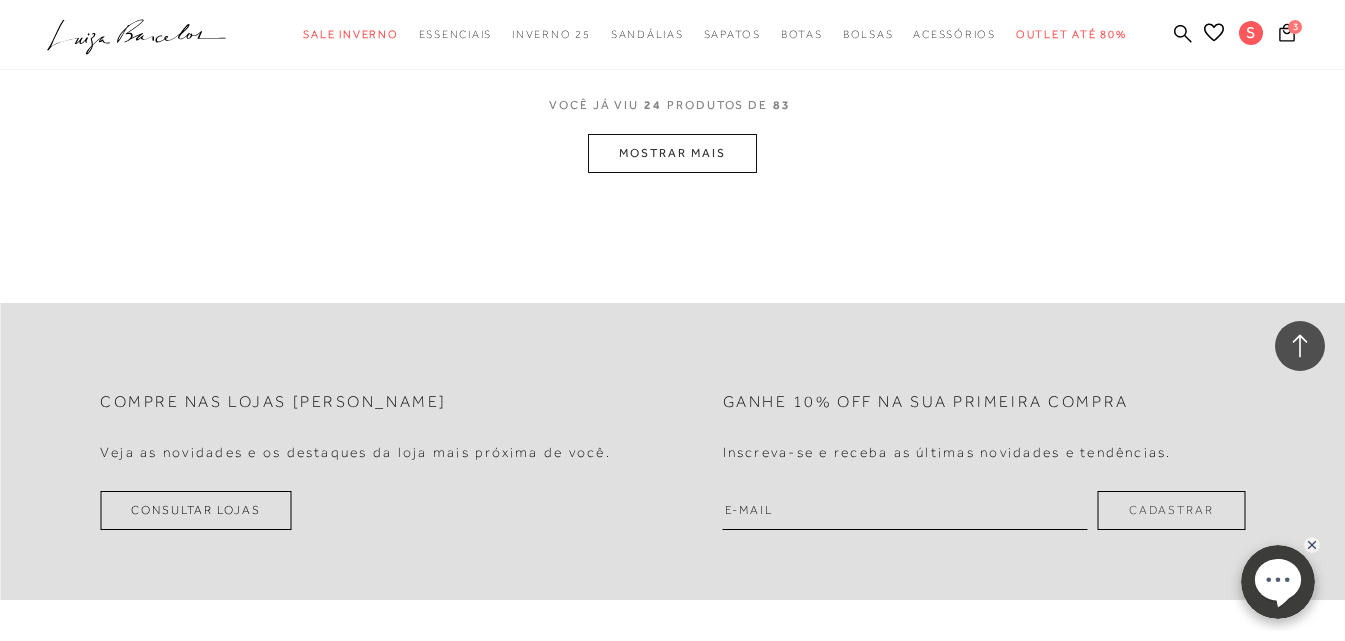 click on "MOSTRAR MAIS" at bounding box center [672, 153] 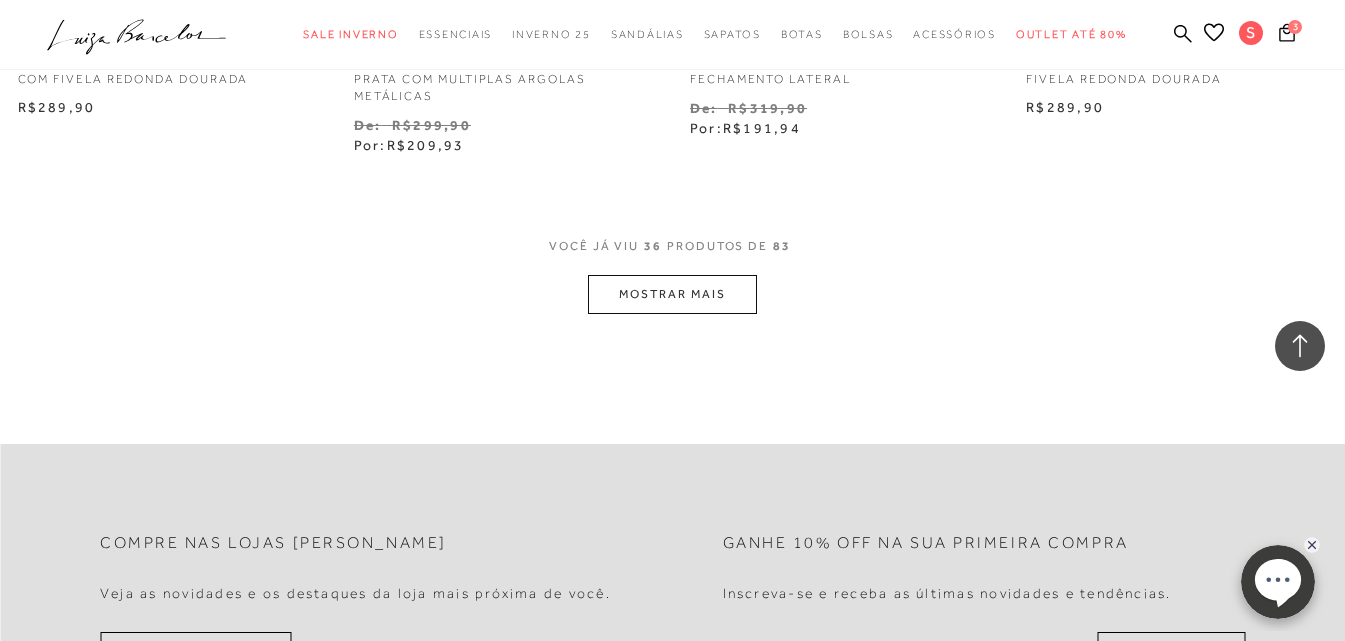 scroll, scrollTop: 5800, scrollLeft: 0, axis: vertical 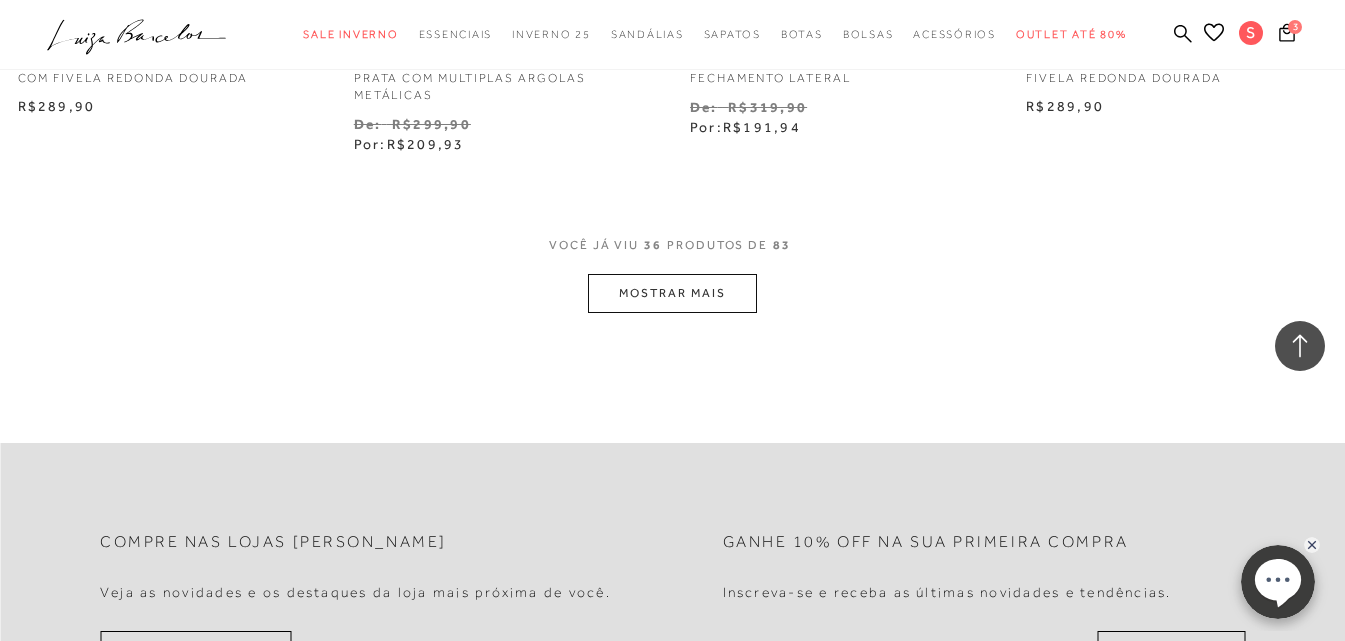 click on "MOSTRAR MAIS" at bounding box center [672, 293] 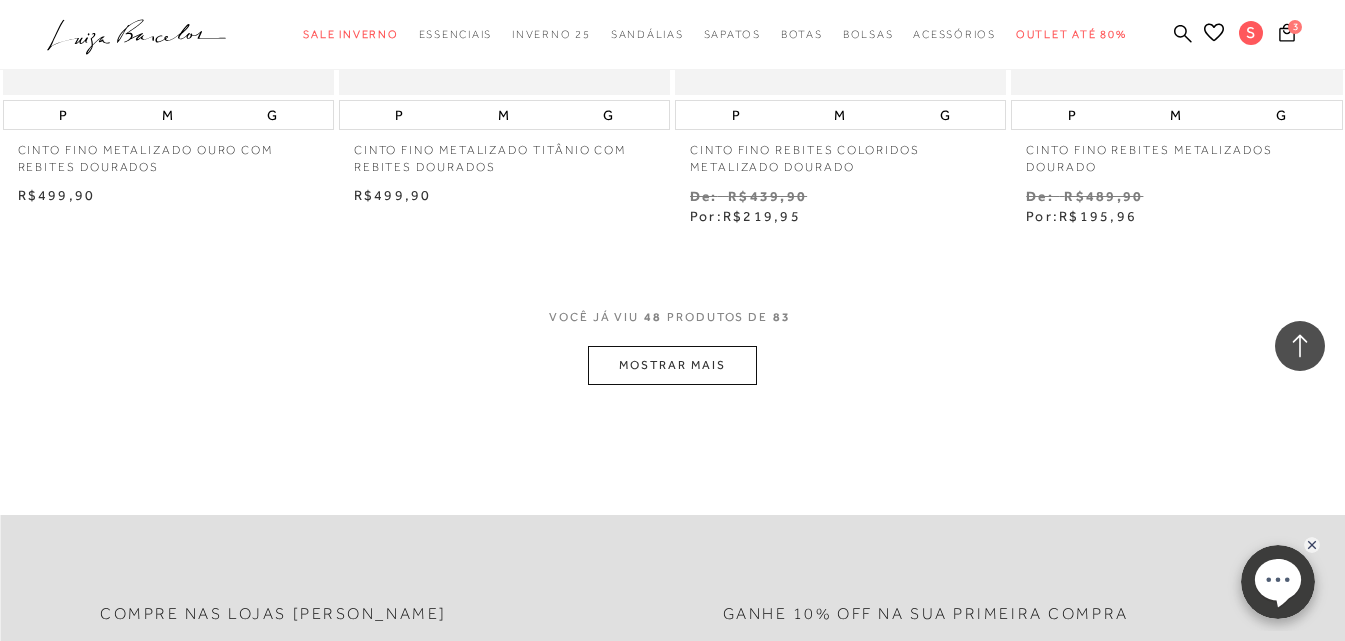 scroll, scrollTop: 7900, scrollLeft: 0, axis: vertical 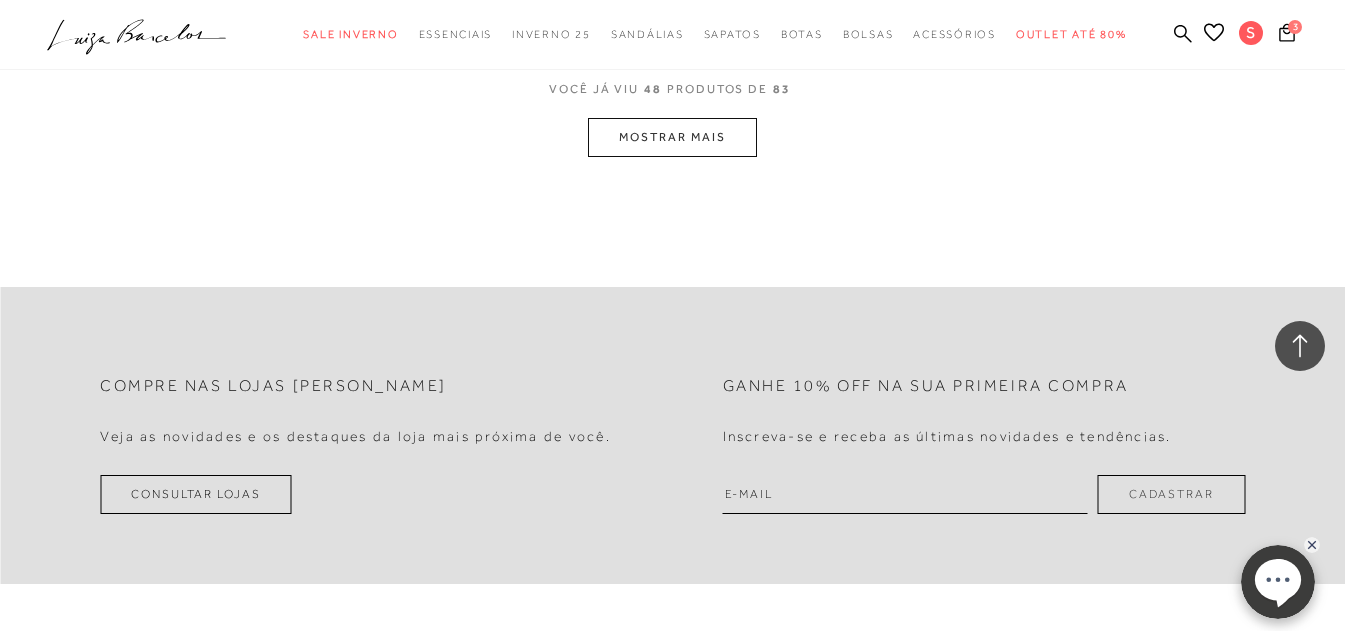 click on "MOSTRAR MAIS" at bounding box center [672, 137] 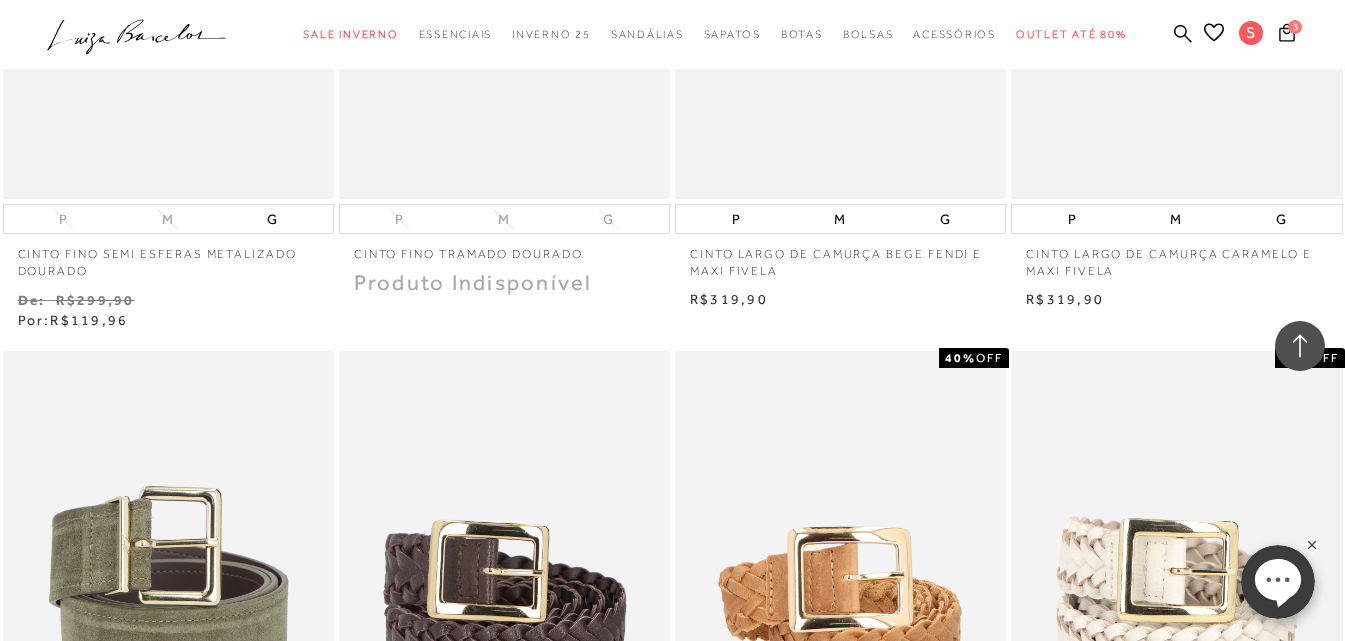 scroll, scrollTop: 8100, scrollLeft: 0, axis: vertical 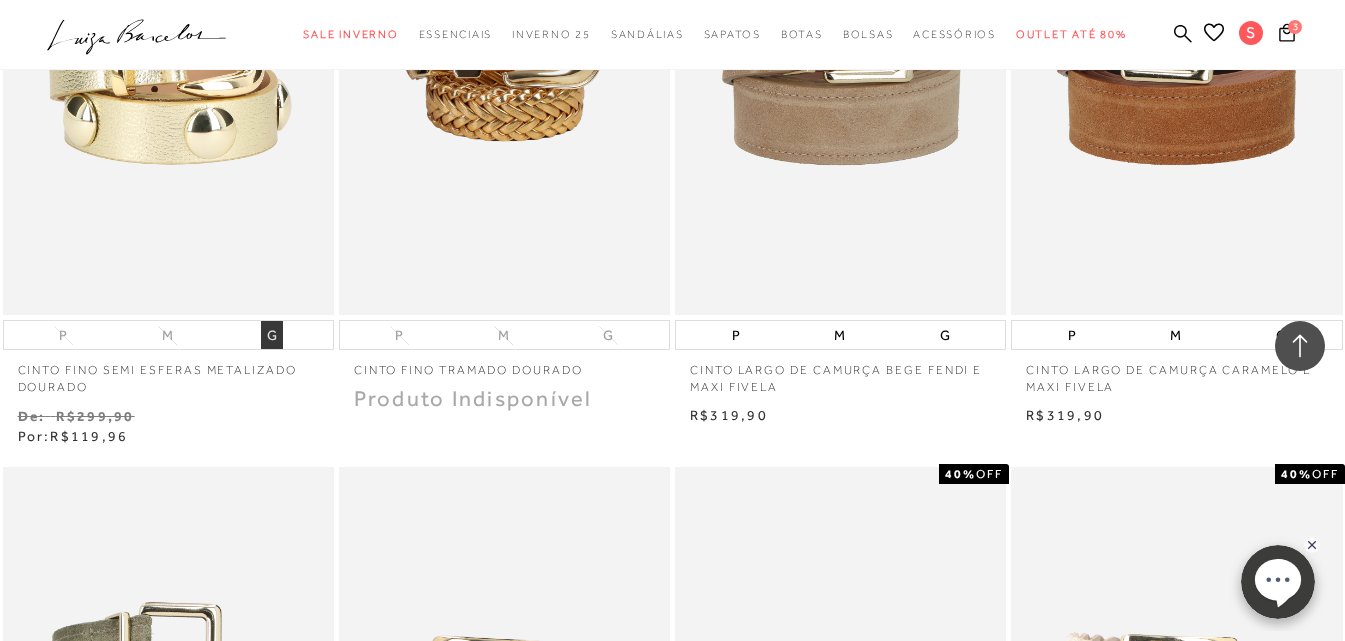 click on "G" at bounding box center [272, 335] 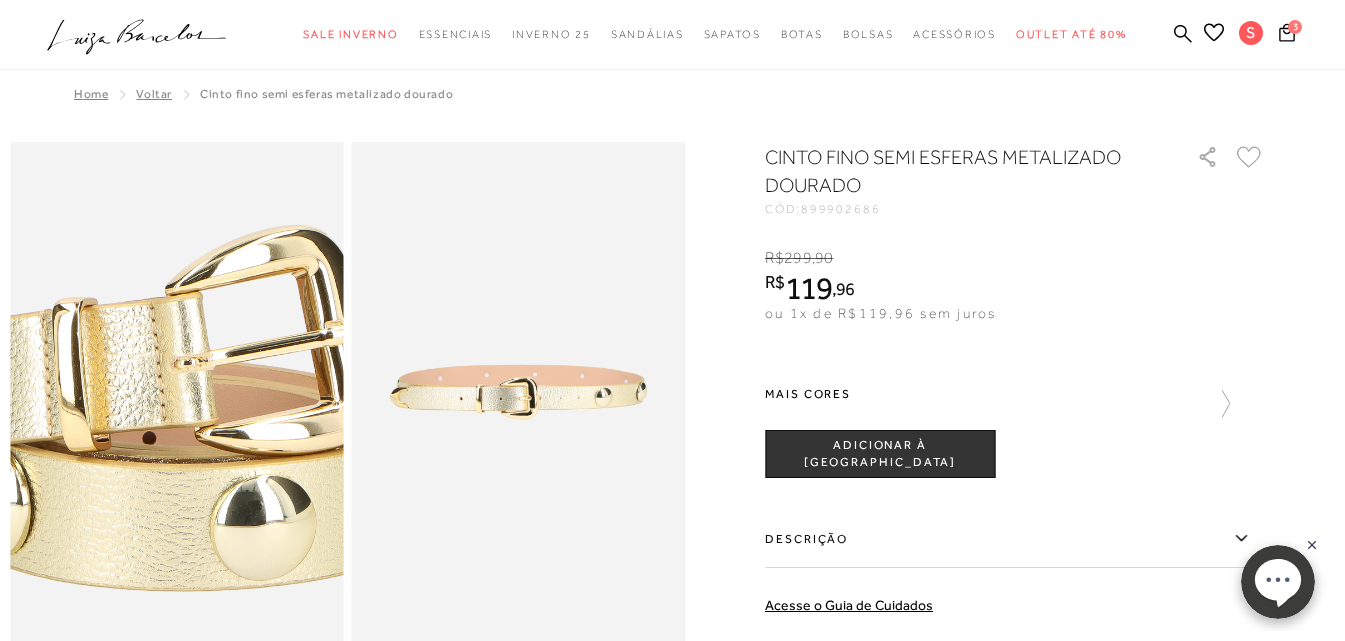 scroll, scrollTop: 0, scrollLeft: 0, axis: both 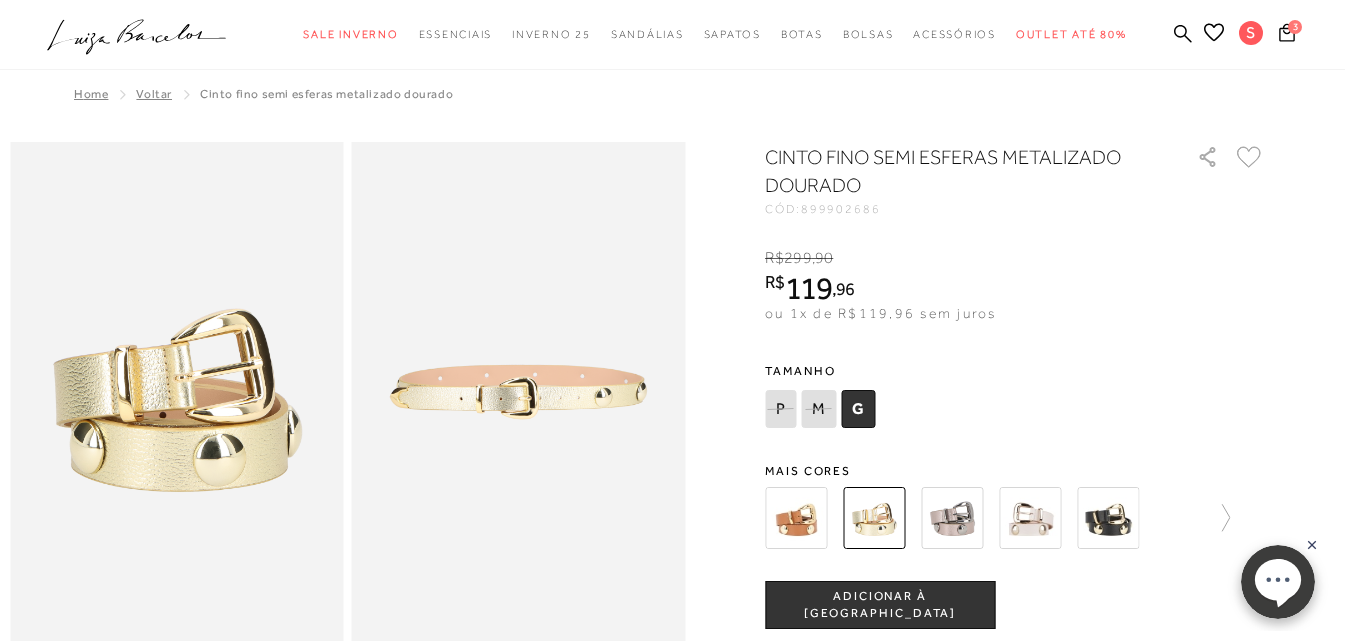 click on "ADICIONAR À SACOLA" at bounding box center (880, 605) 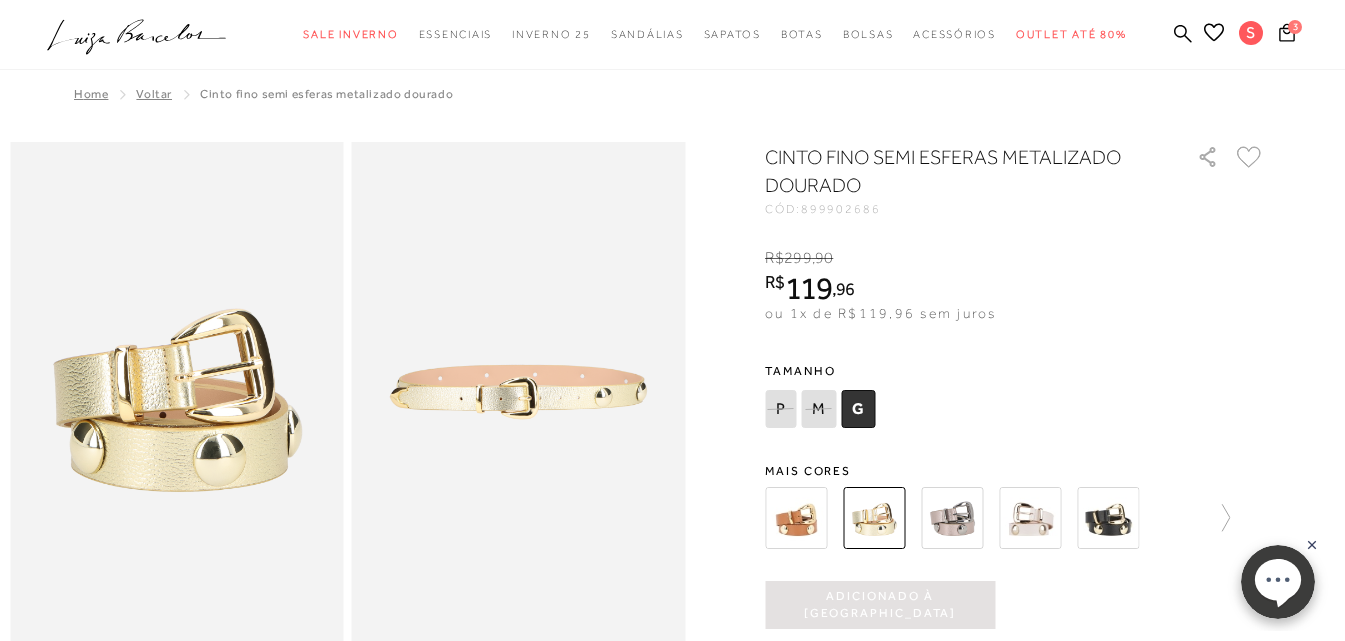 scroll, scrollTop: 0, scrollLeft: 0, axis: both 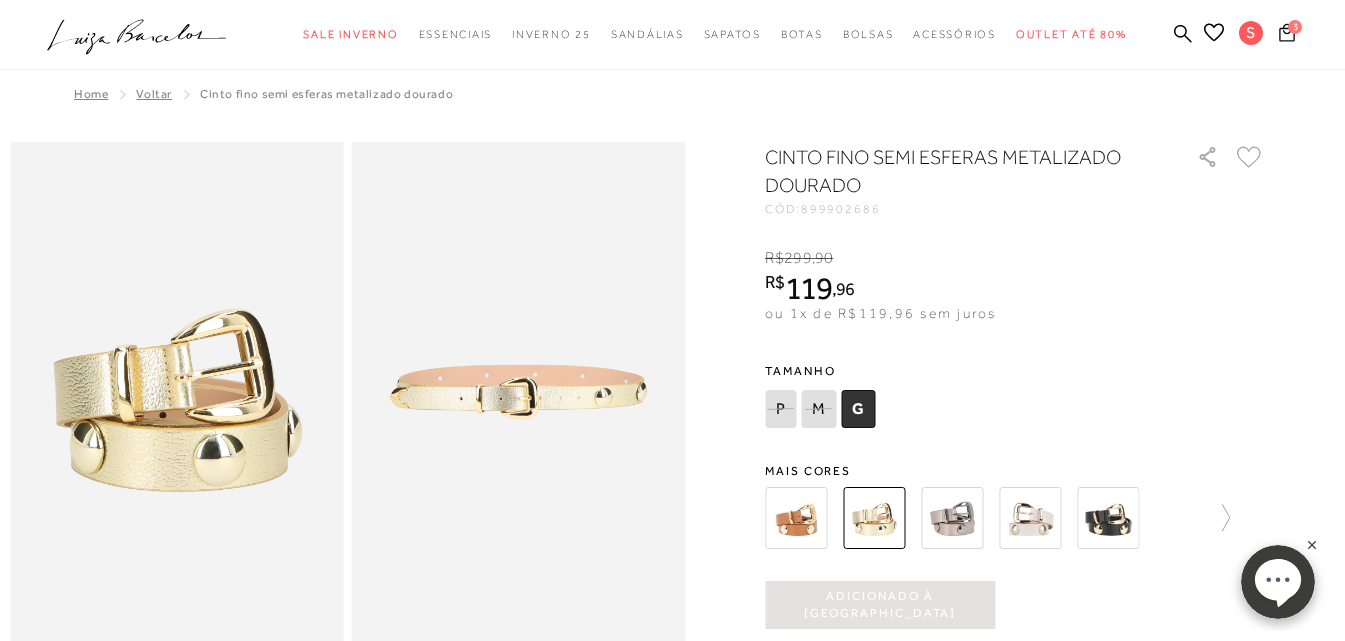 click 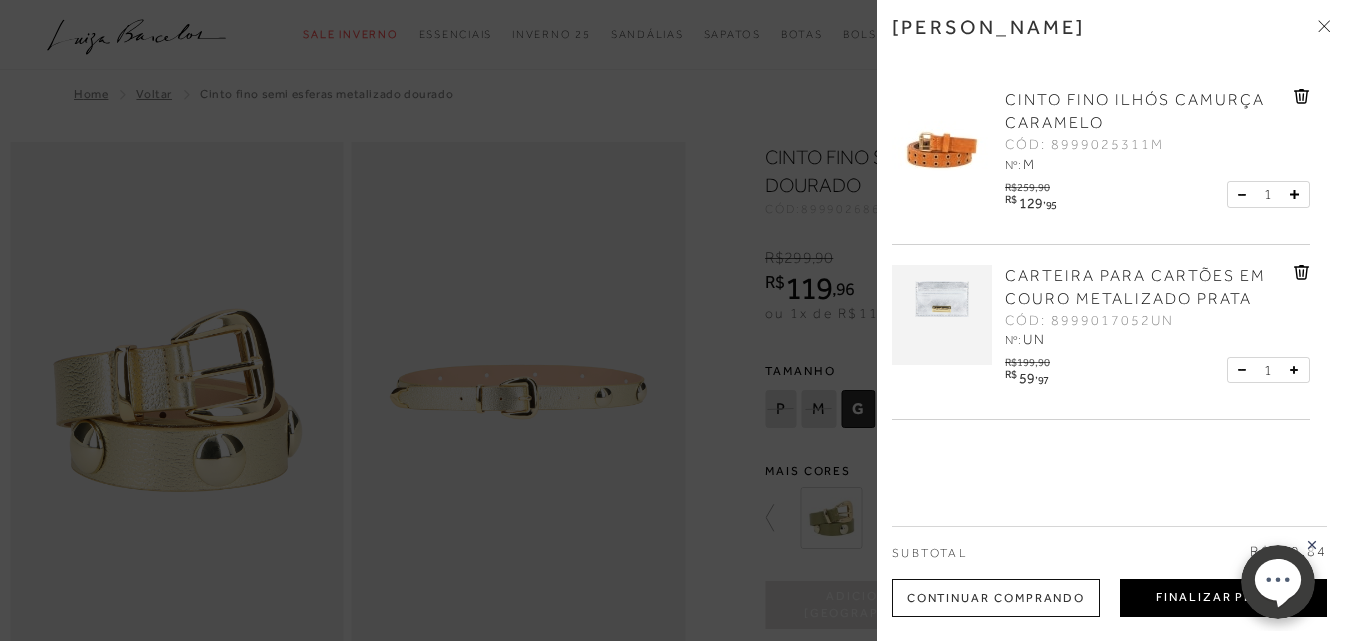 click on "Finalizar Pedido" at bounding box center [1223, 598] 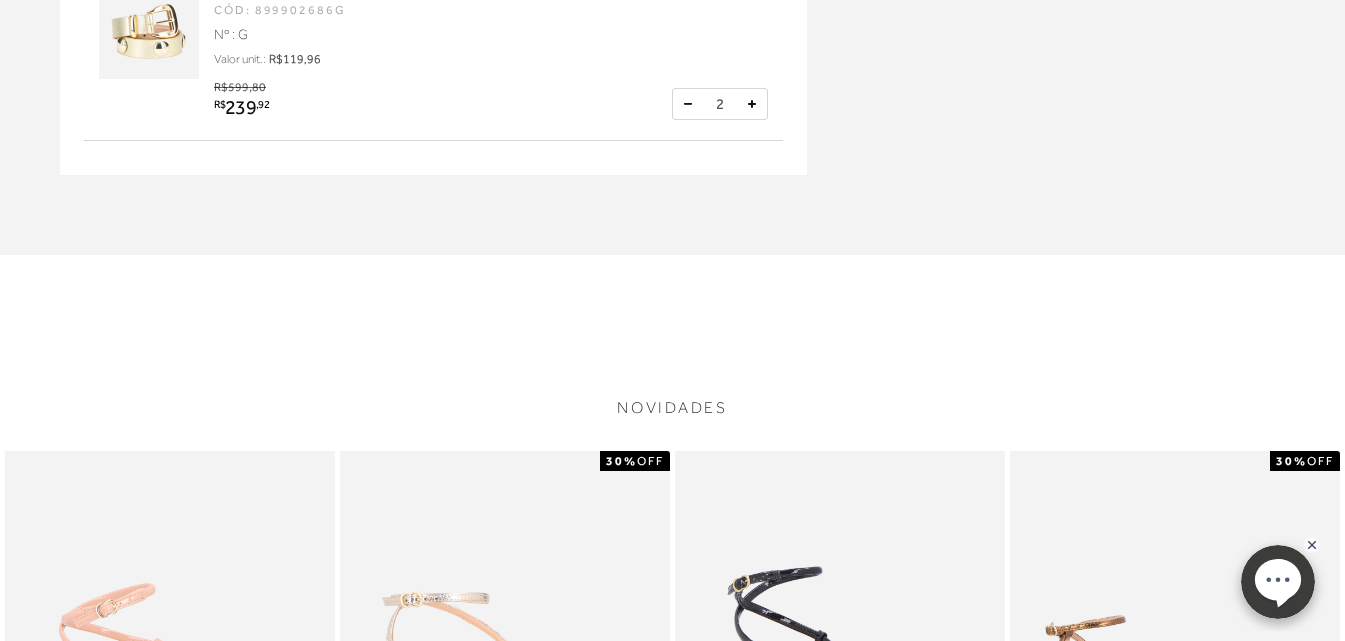 scroll, scrollTop: 500, scrollLeft: 0, axis: vertical 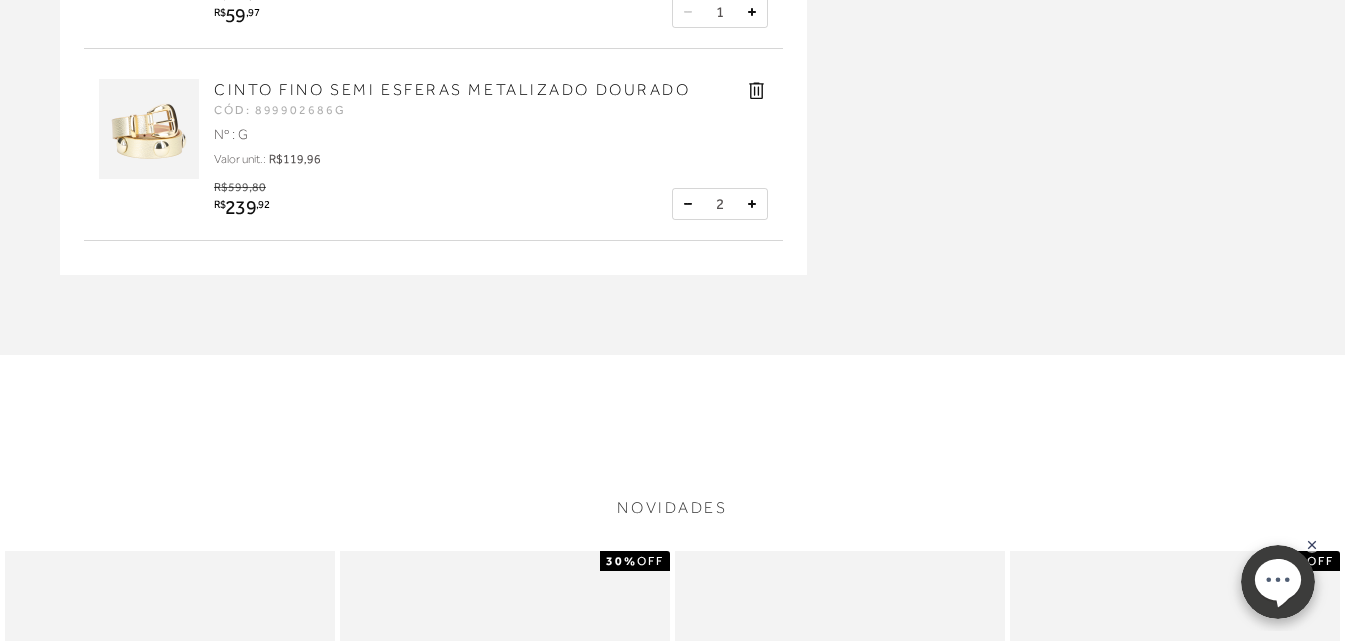 click at bounding box center [688, 204] 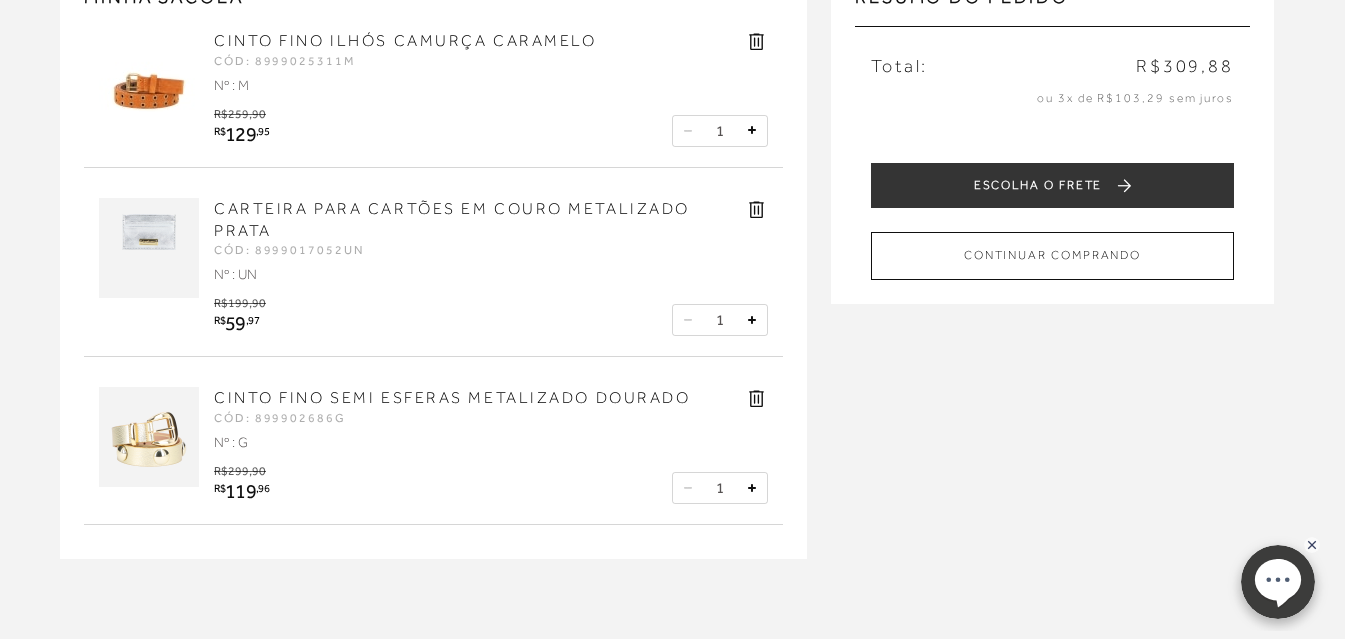 scroll, scrollTop: 200, scrollLeft: 0, axis: vertical 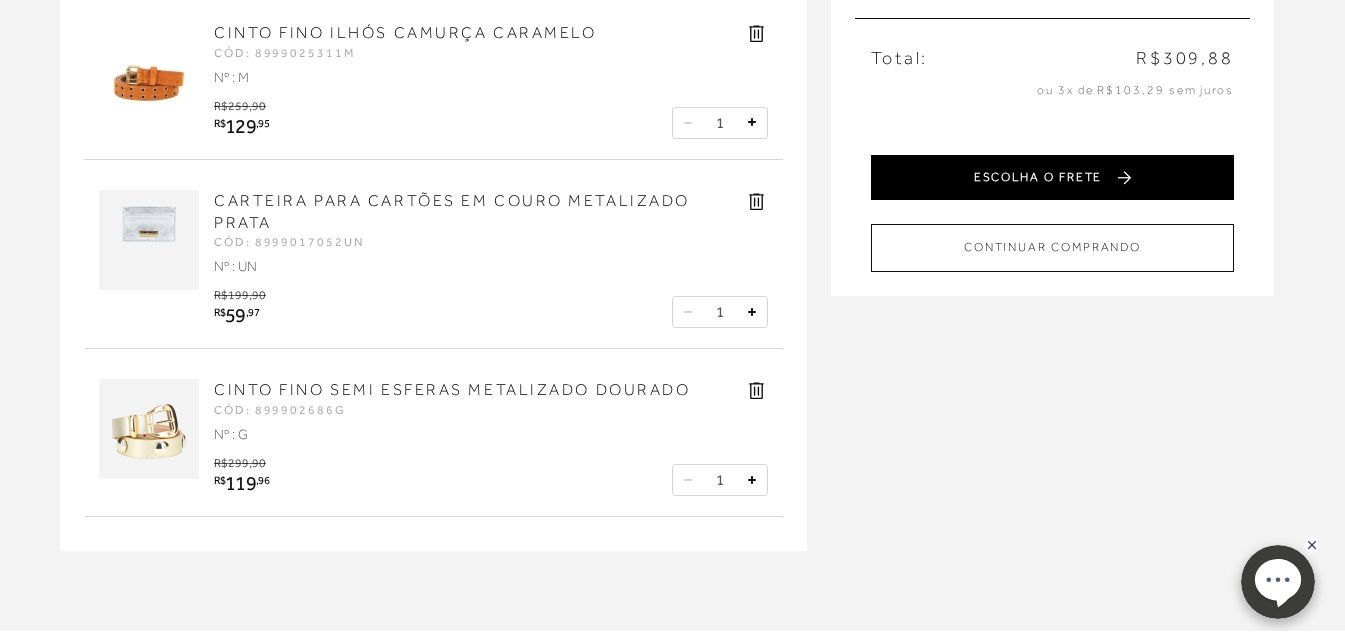 click on "ESCOLHA O FRETE" at bounding box center (1052, 177) 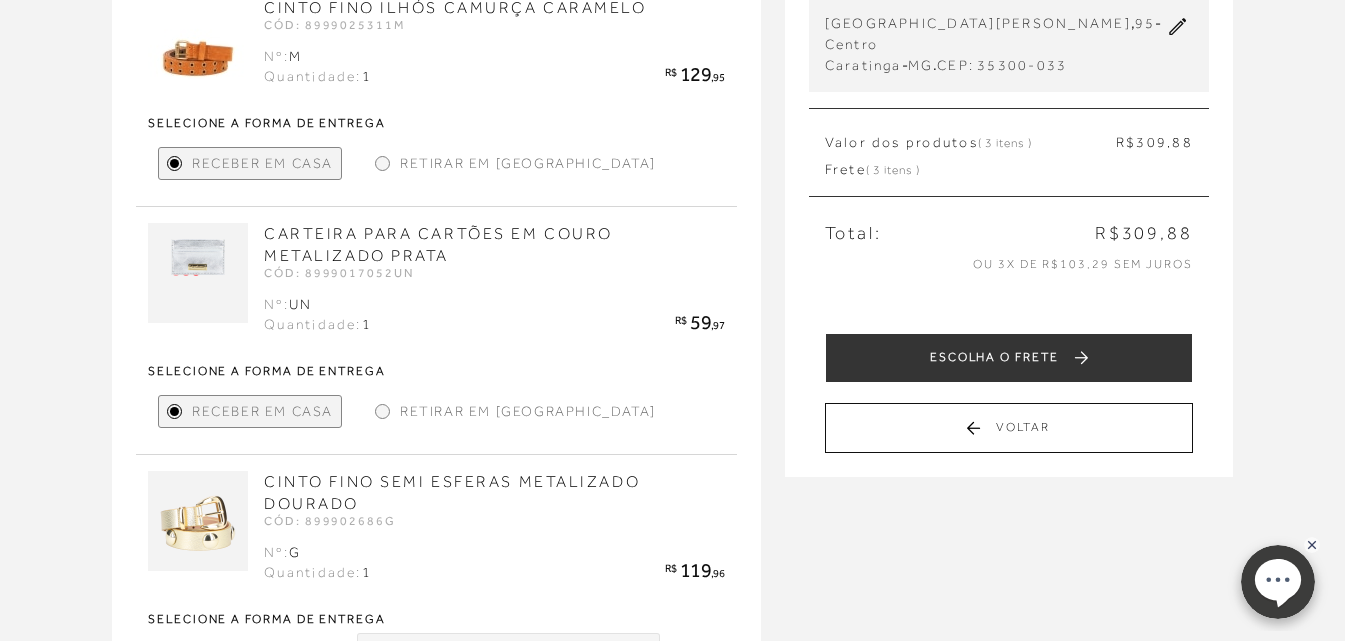 scroll, scrollTop: 200, scrollLeft: 0, axis: vertical 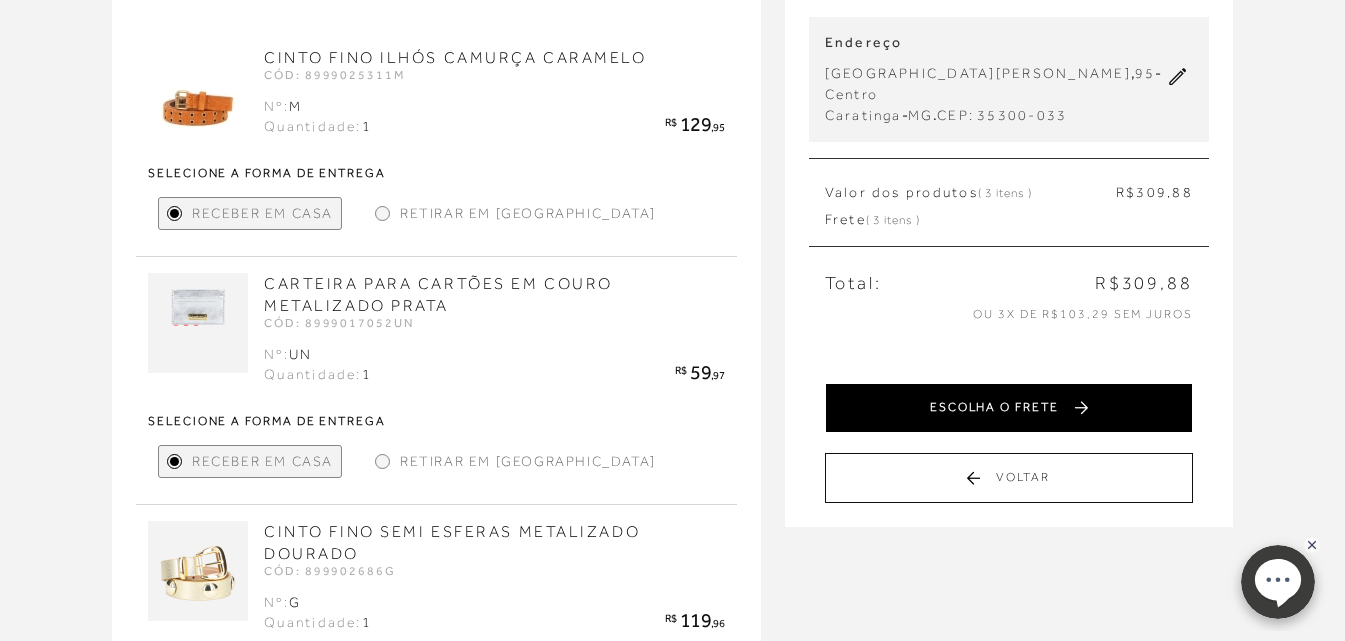 click on "ESCOLHA O FRETE" at bounding box center (1009, 408) 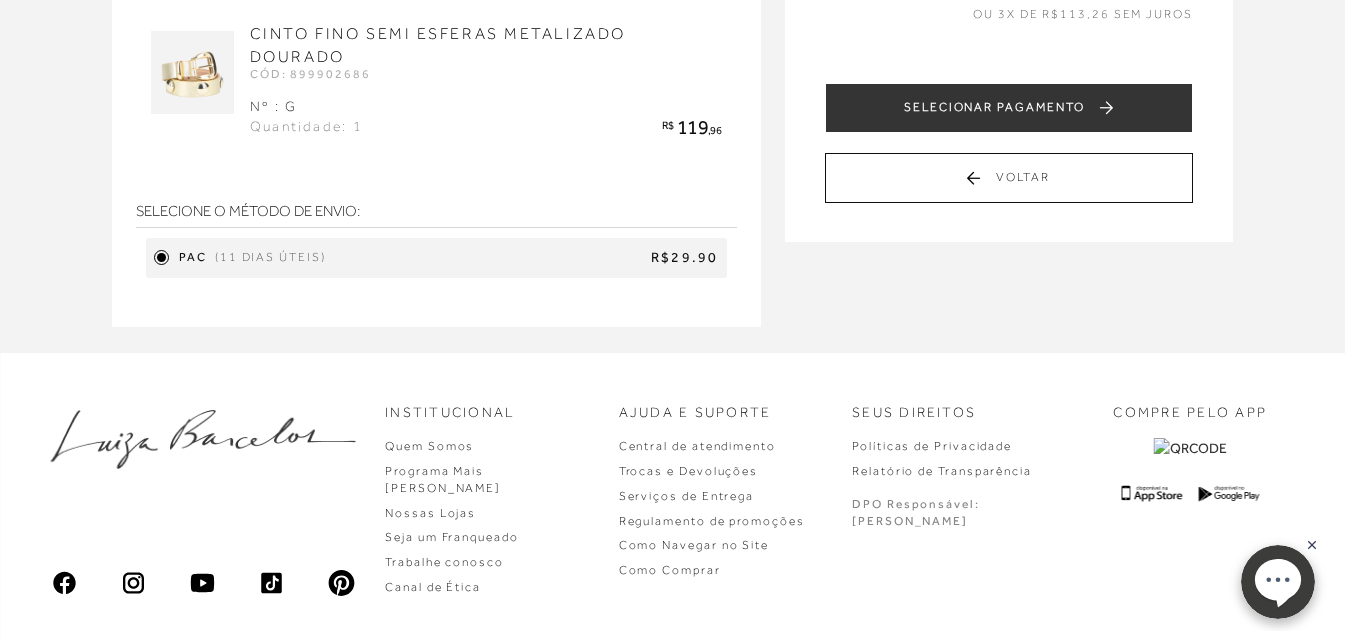 scroll, scrollTop: 400, scrollLeft: 0, axis: vertical 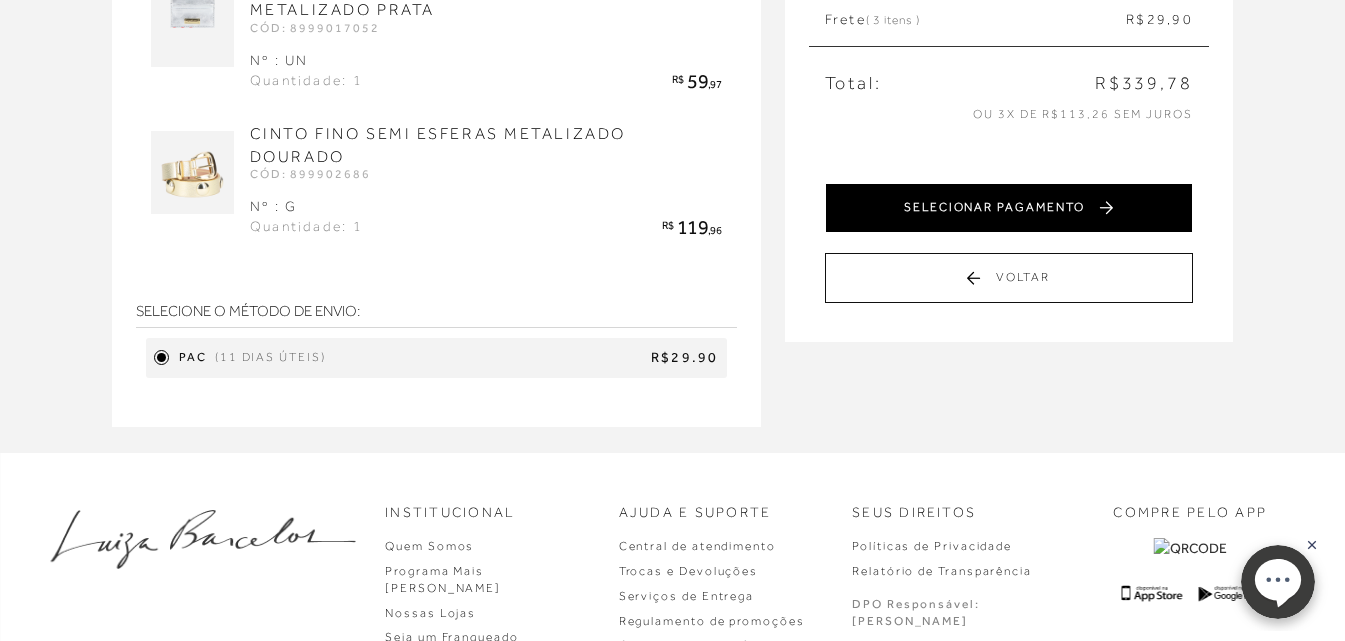 click on "SELECIONAR PAGAMENTO" at bounding box center (1009, 208) 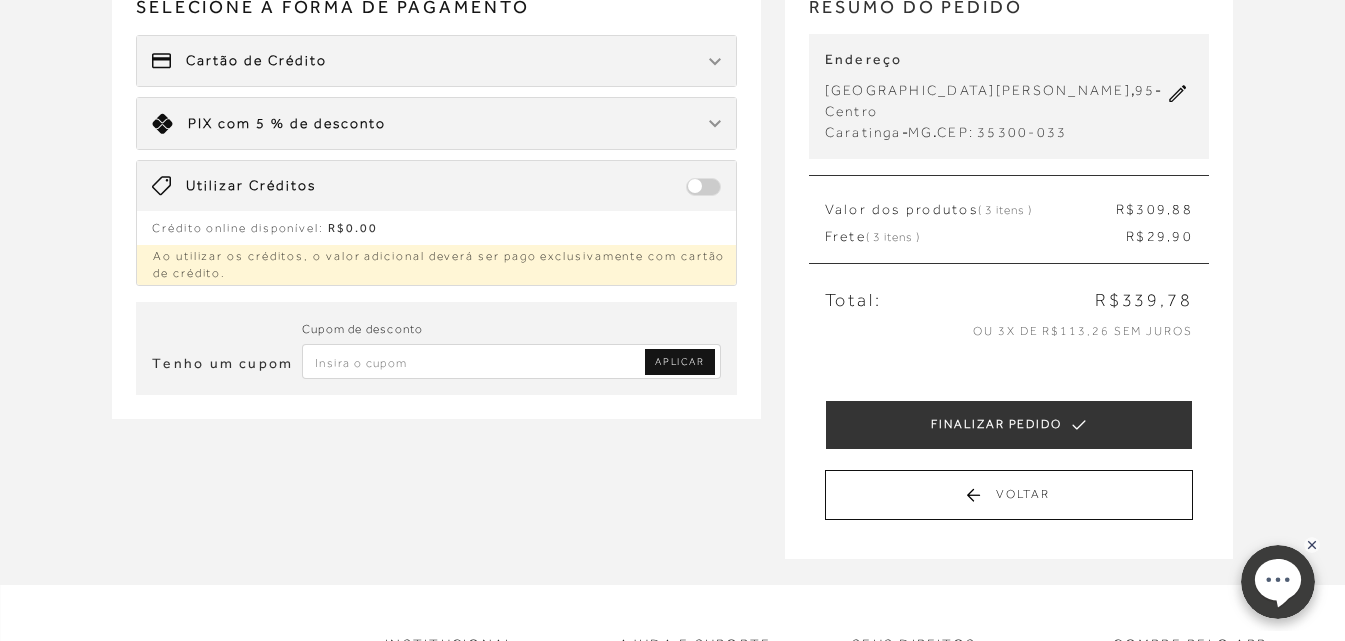 scroll, scrollTop: 200, scrollLeft: 0, axis: vertical 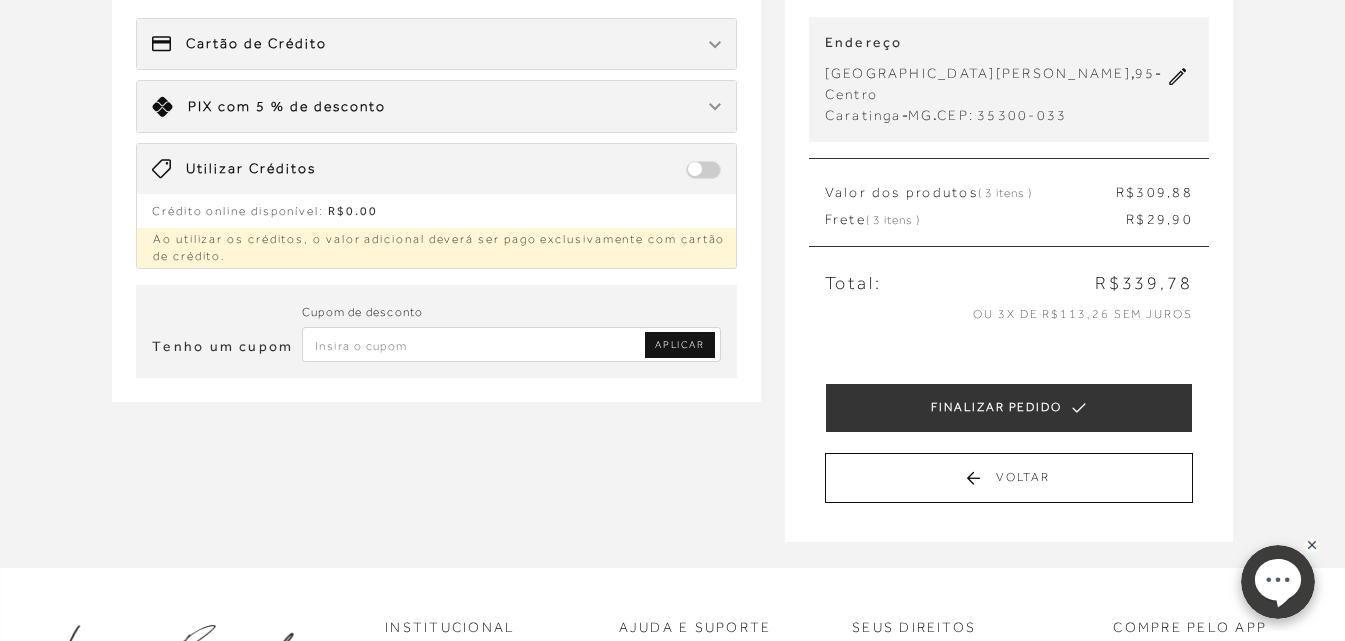 click at bounding box center [511, 344] 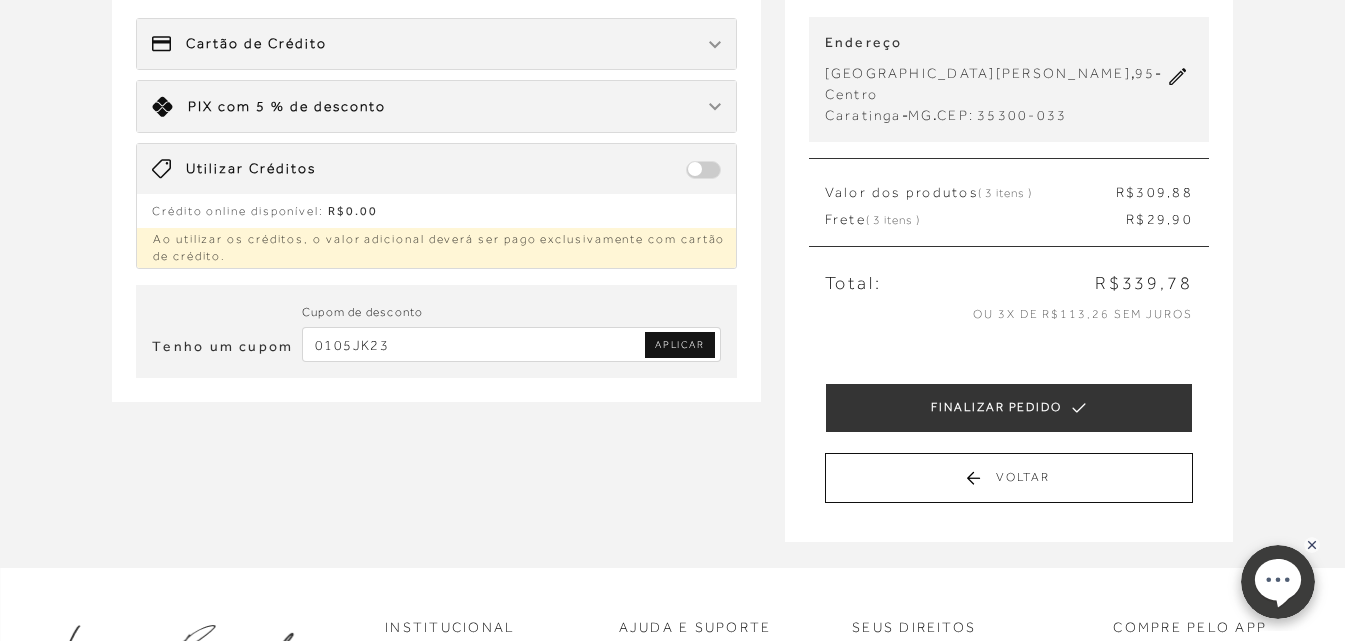 type on "0105JK23" 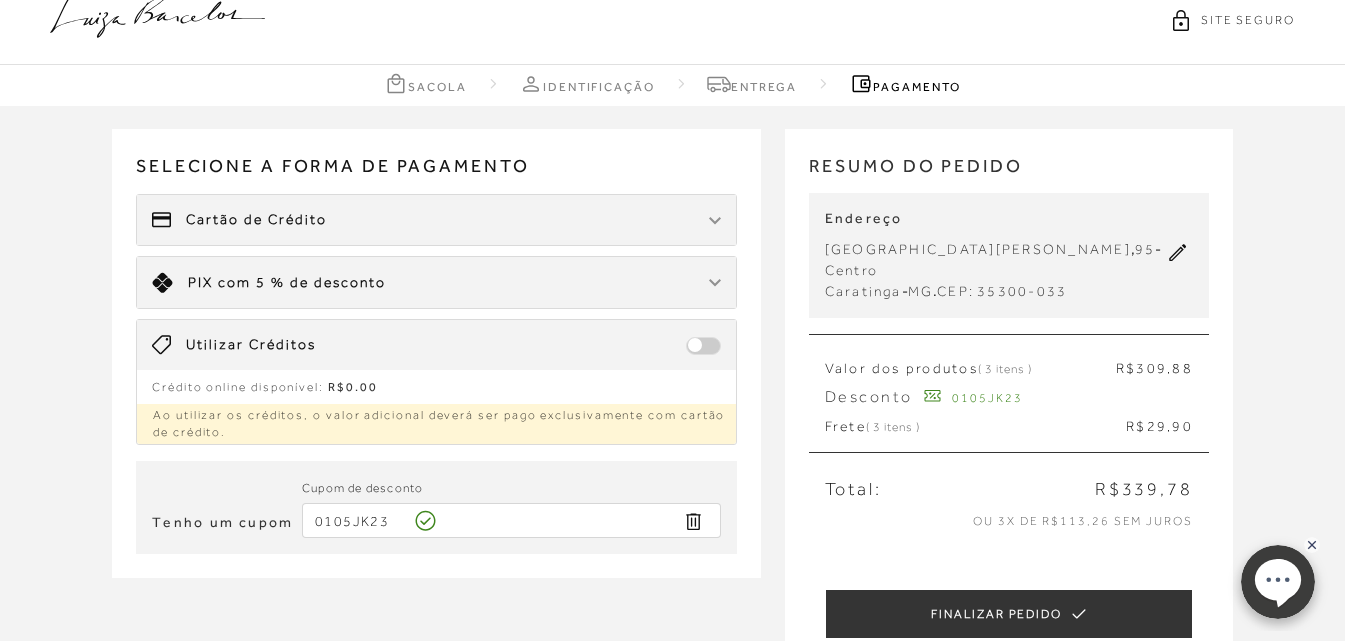 scroll, scrollTop: 0, scrollLeft: 0, axis: both 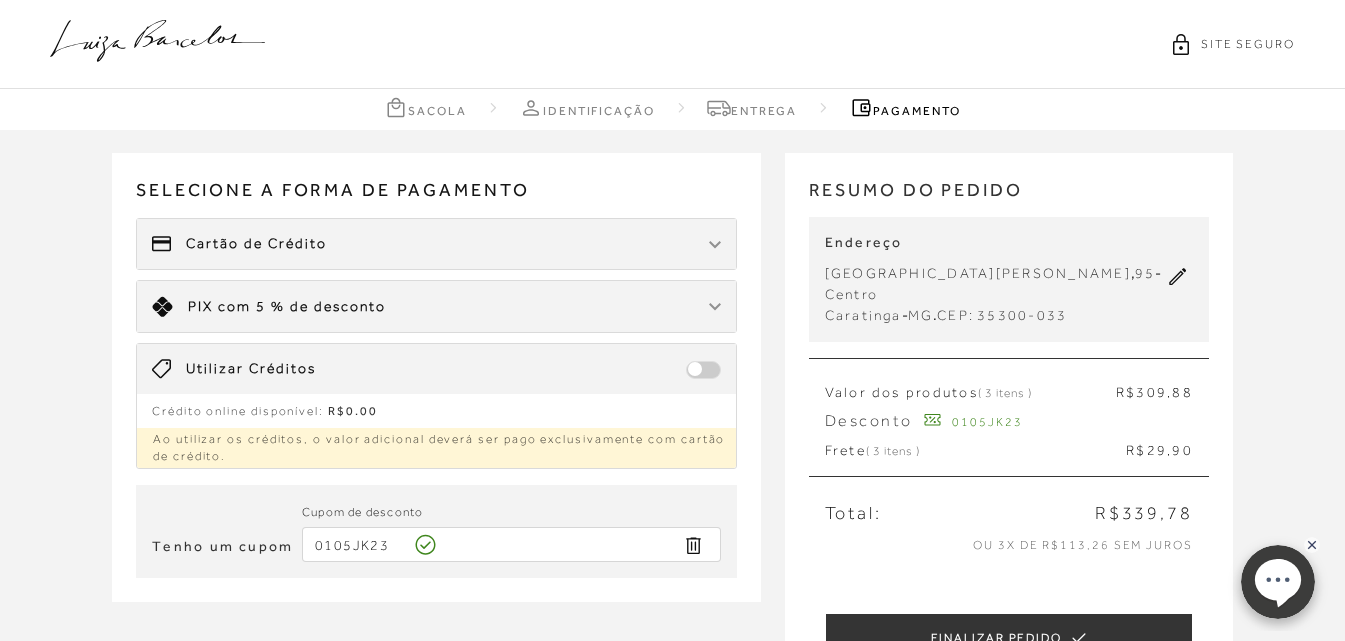 type 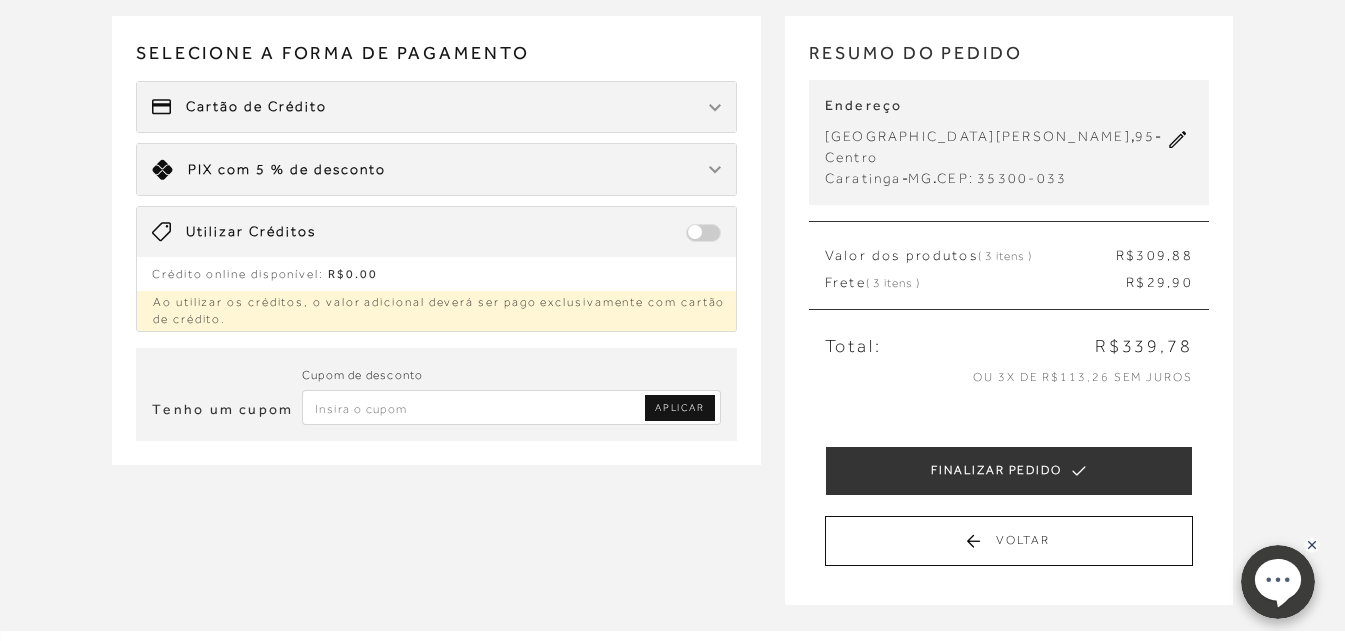 scroll, scrollTop: 200, scrollLeft: 0, axis: vertical 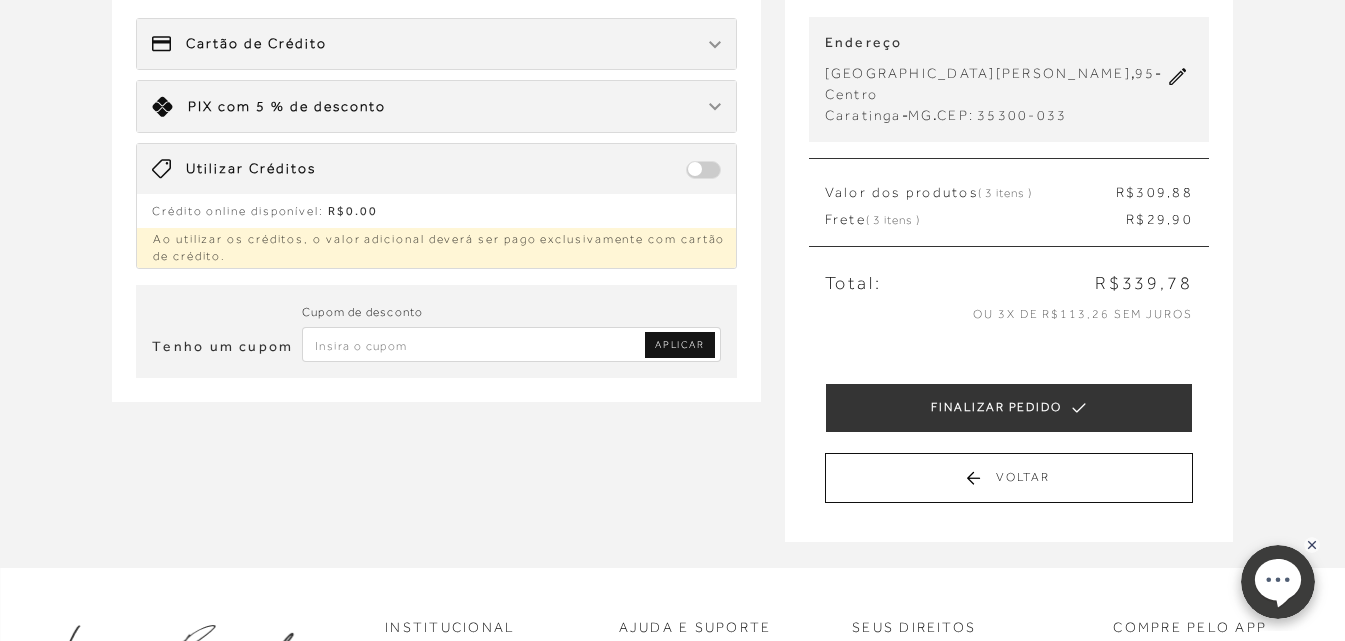click on "Limite: R$ 5.000,00
PIX
com 5 % de desconto" at bounding box center [436, 106] 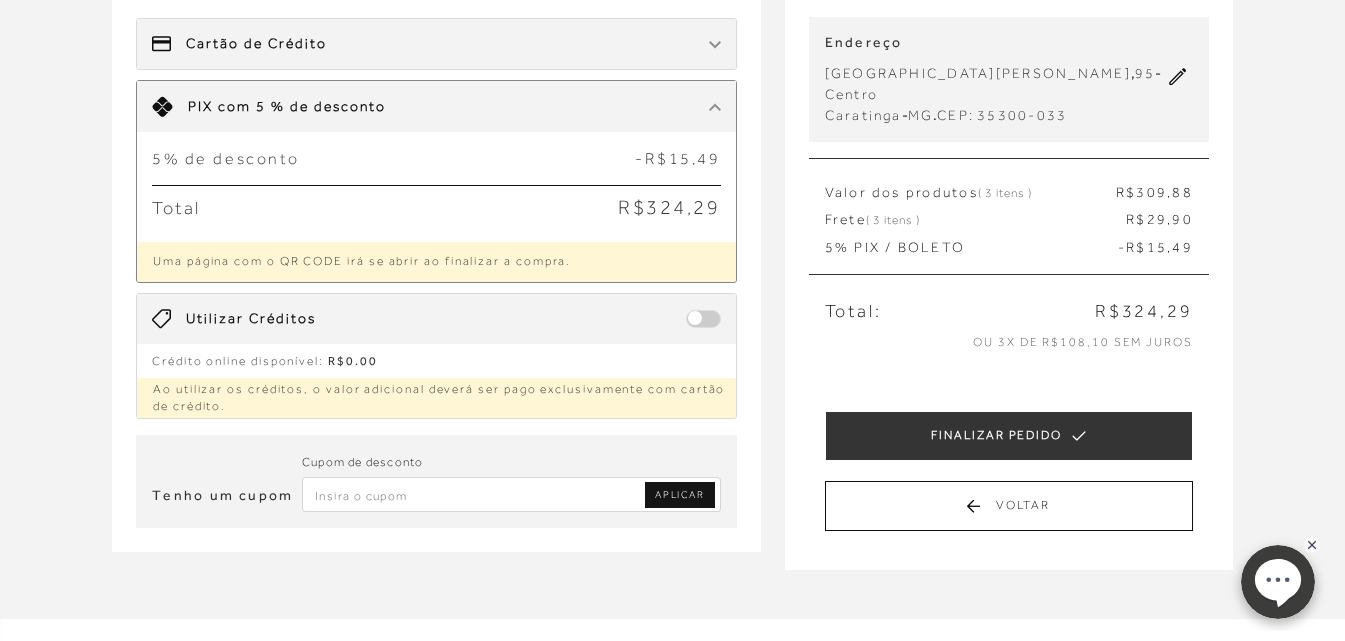 click at bounding box center (715, 107) 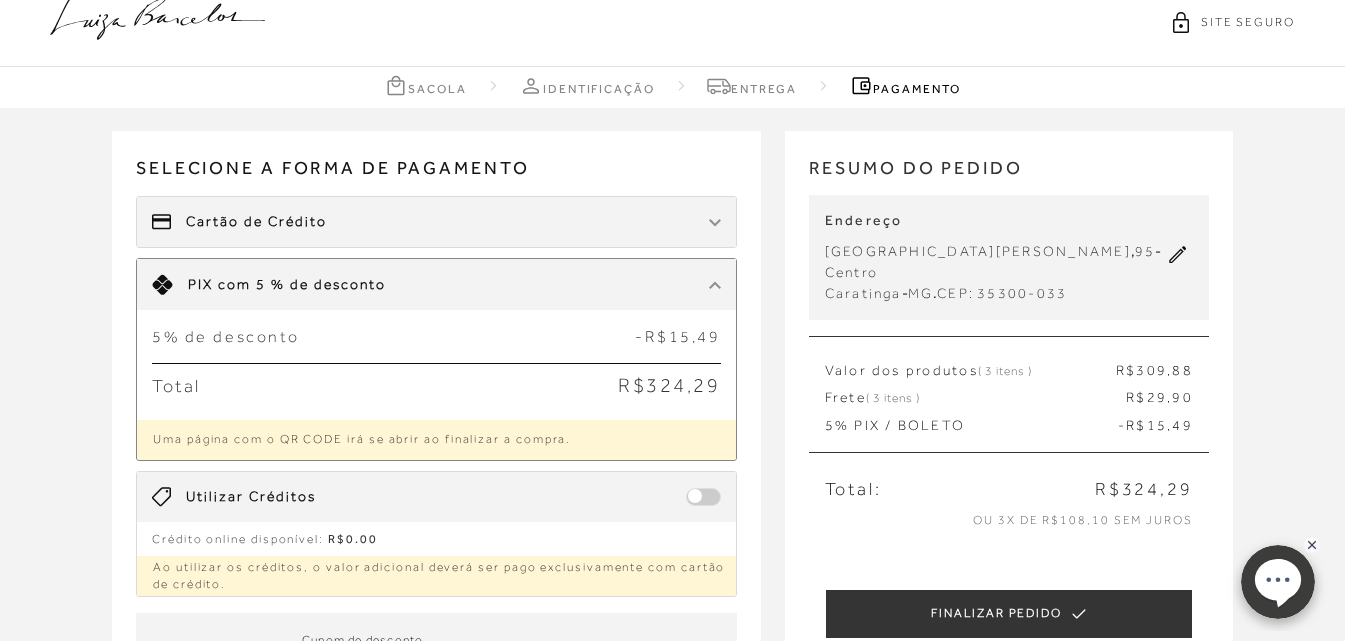 scroll, scrollTop: 0, scrollLeft: 0, axis: both 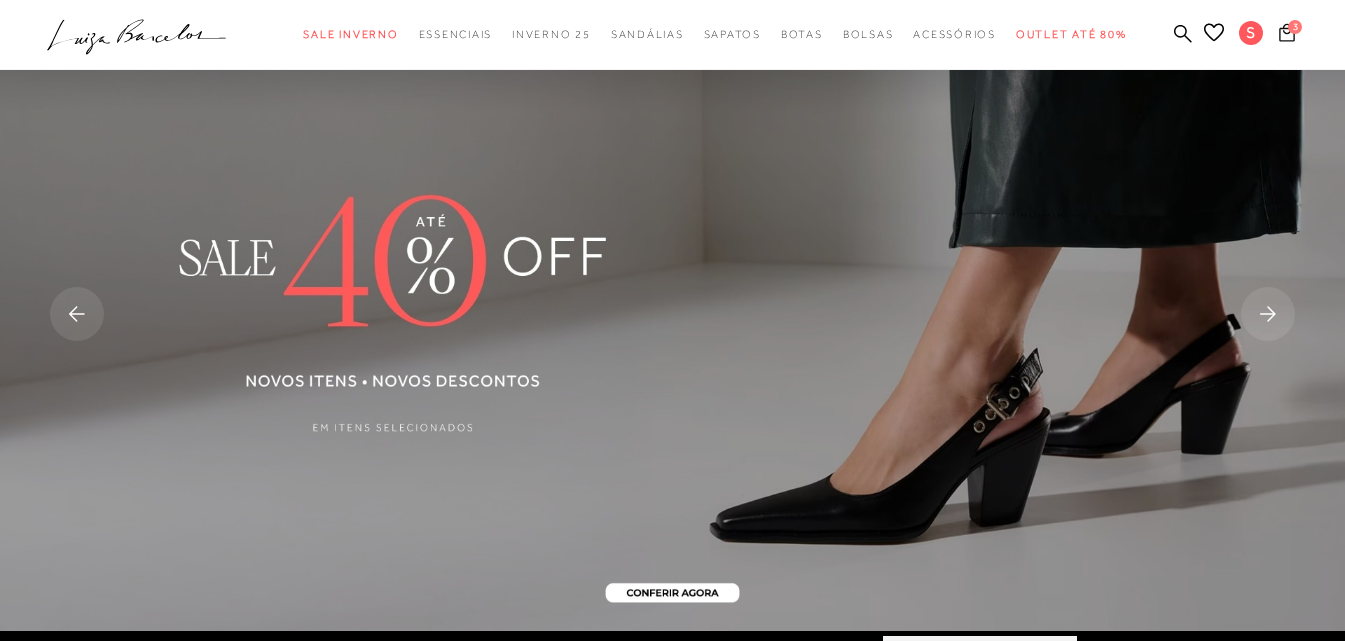 click on "3" at bounding box center [1295, 27] 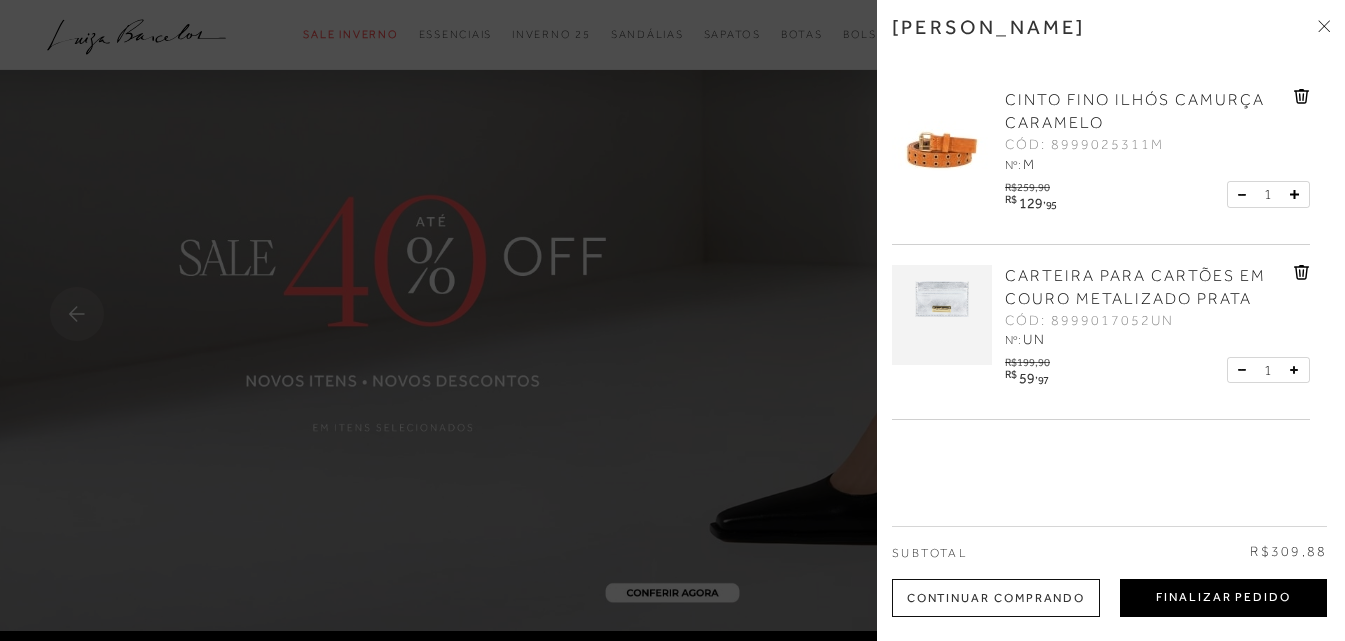 click on "Finalizar Pedido" at bounding box center [1223, 598] 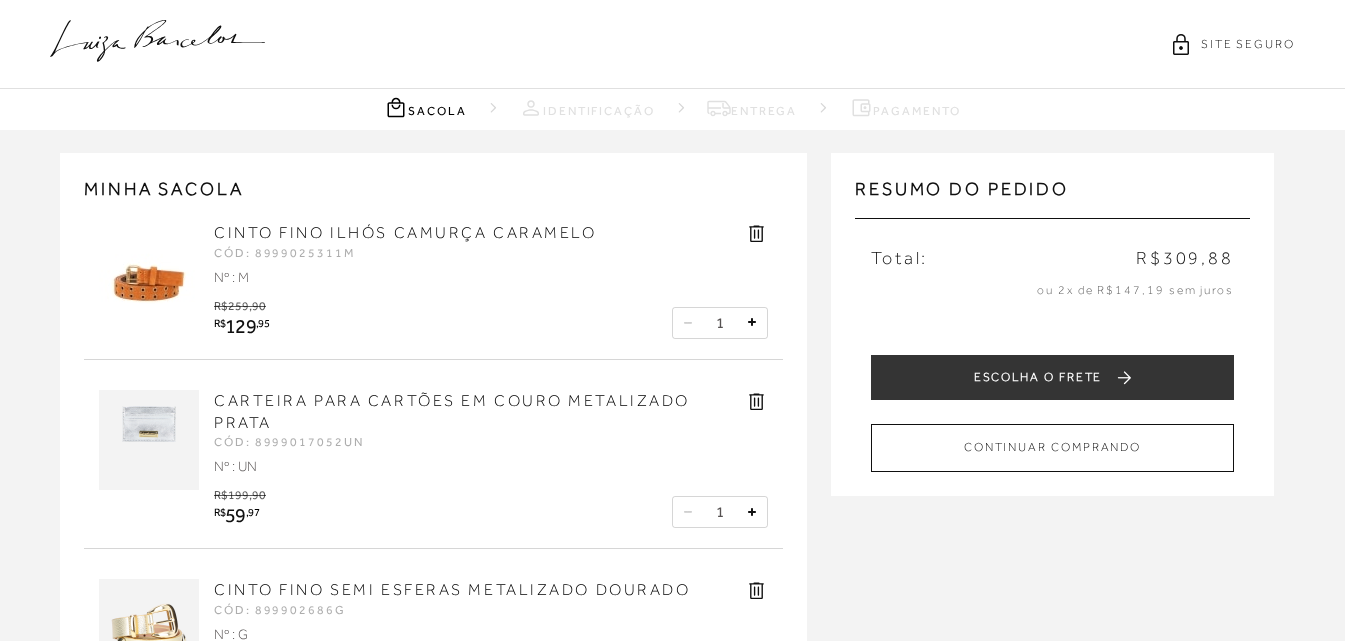 scroll, scrollTop: 0, scrollLeft: 0, axis: both 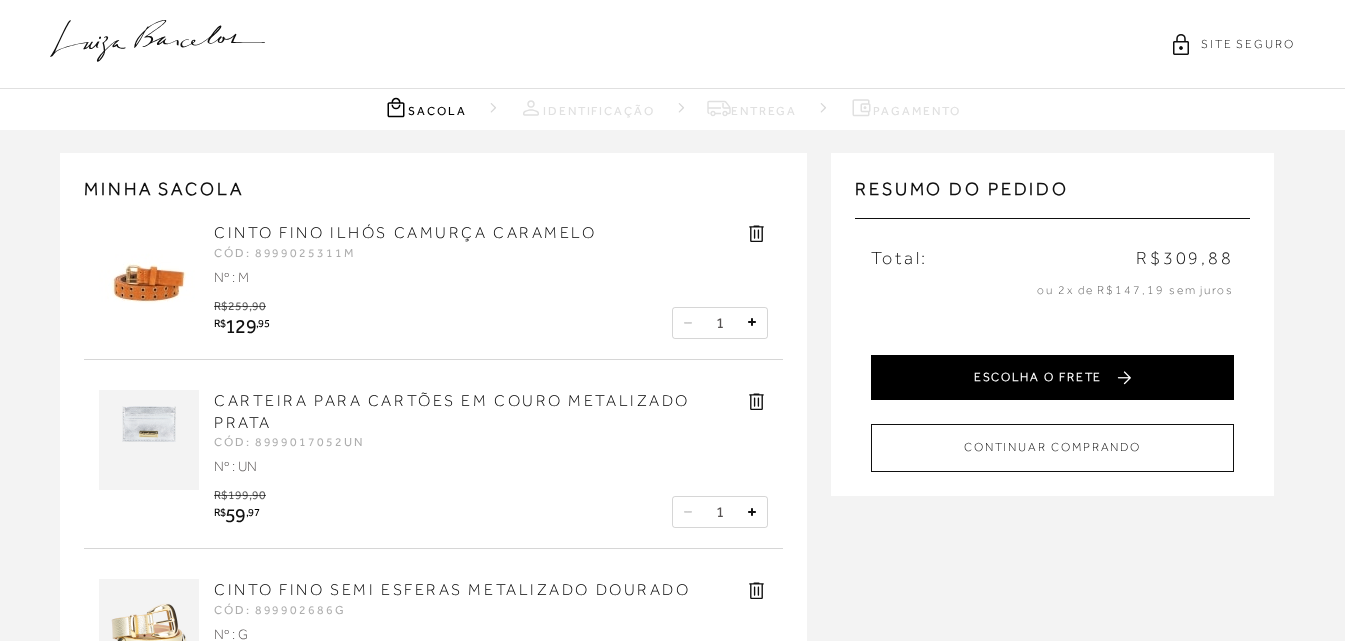 click on "ESCOLHA O FRETE" at bounding box center [1052, 377] 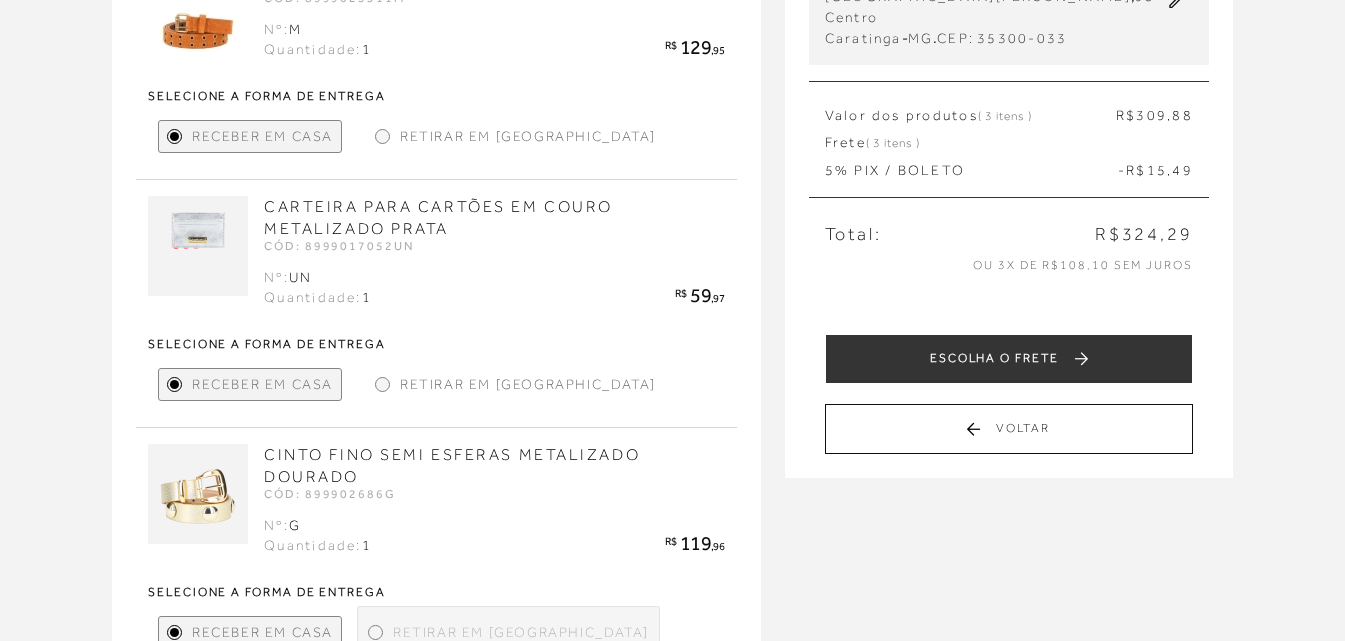 scroll, scrollTop: 244, scrollLeft: 0, axis: vertical 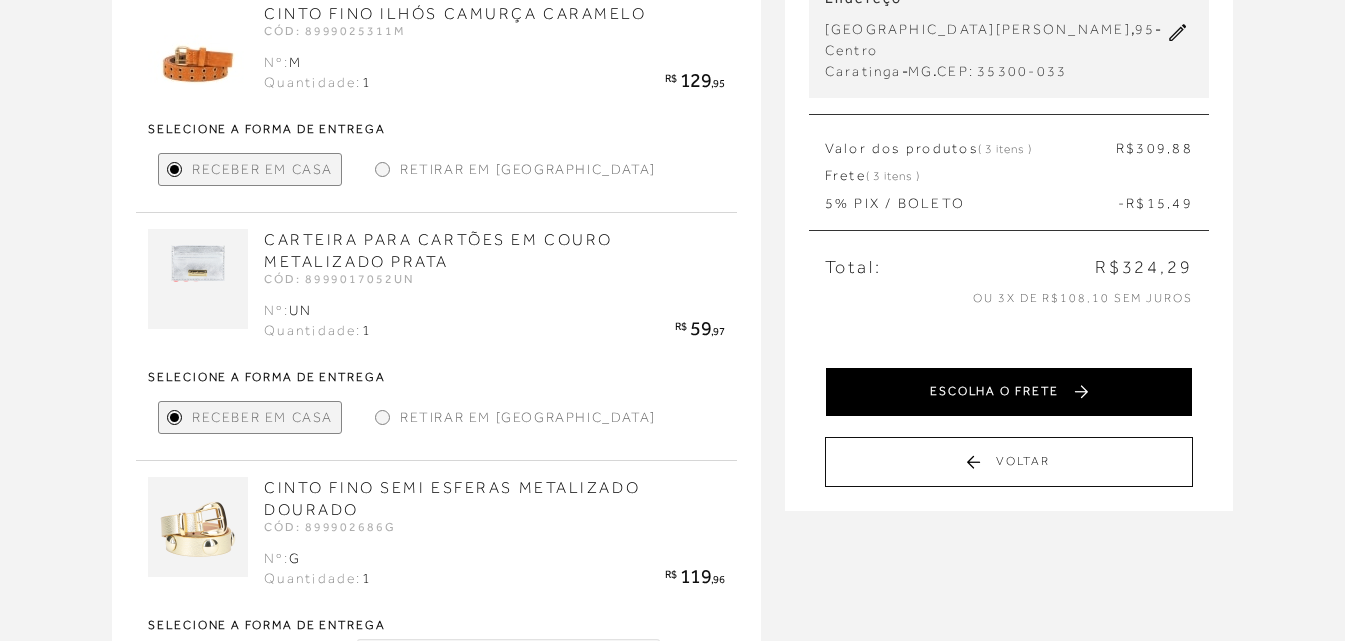 click on "ESCOLHA O FRETE" at bounding box center (1009, 392) 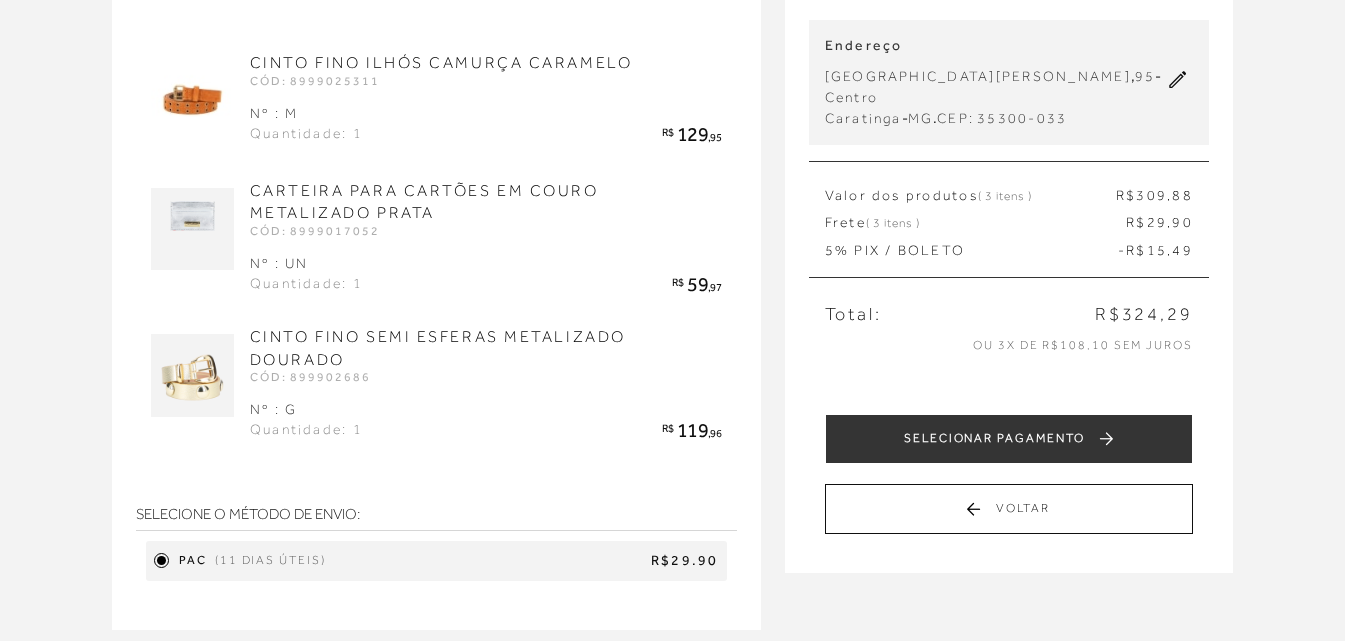 scroll, scrollTop: 196, scrollLeft: 0, axis: vertical 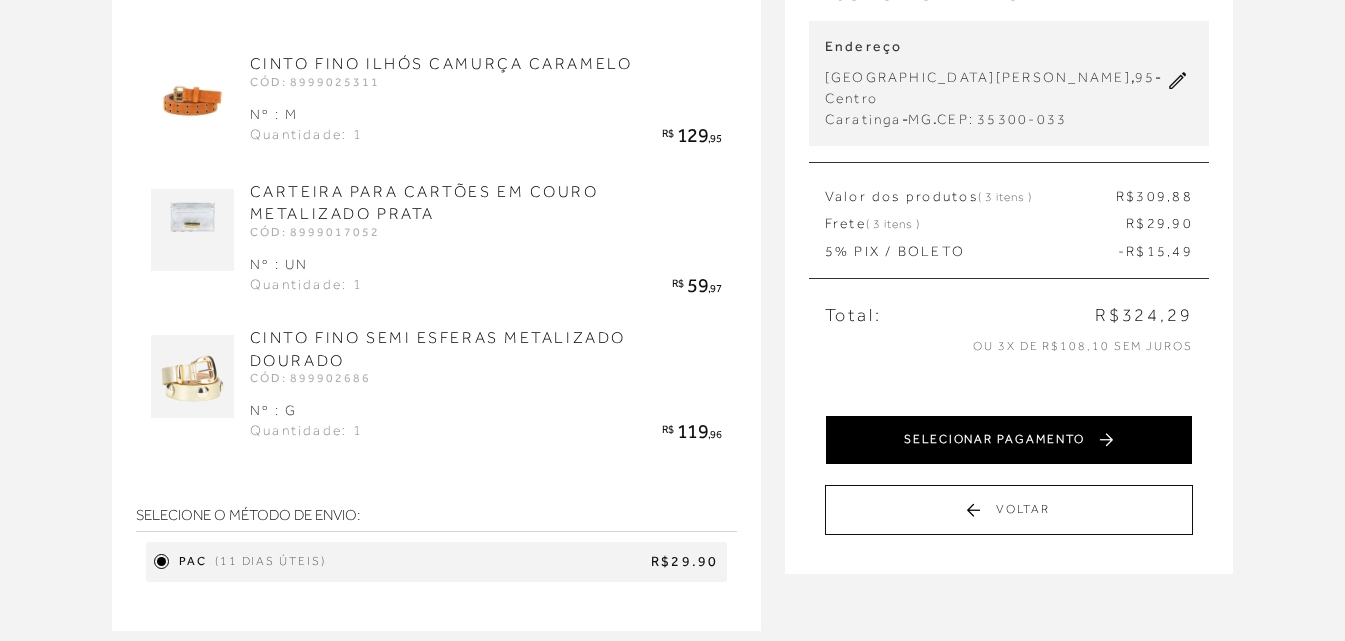click on "SELECIONAR PAGAMENTO" at bounding box center [1009, 440] 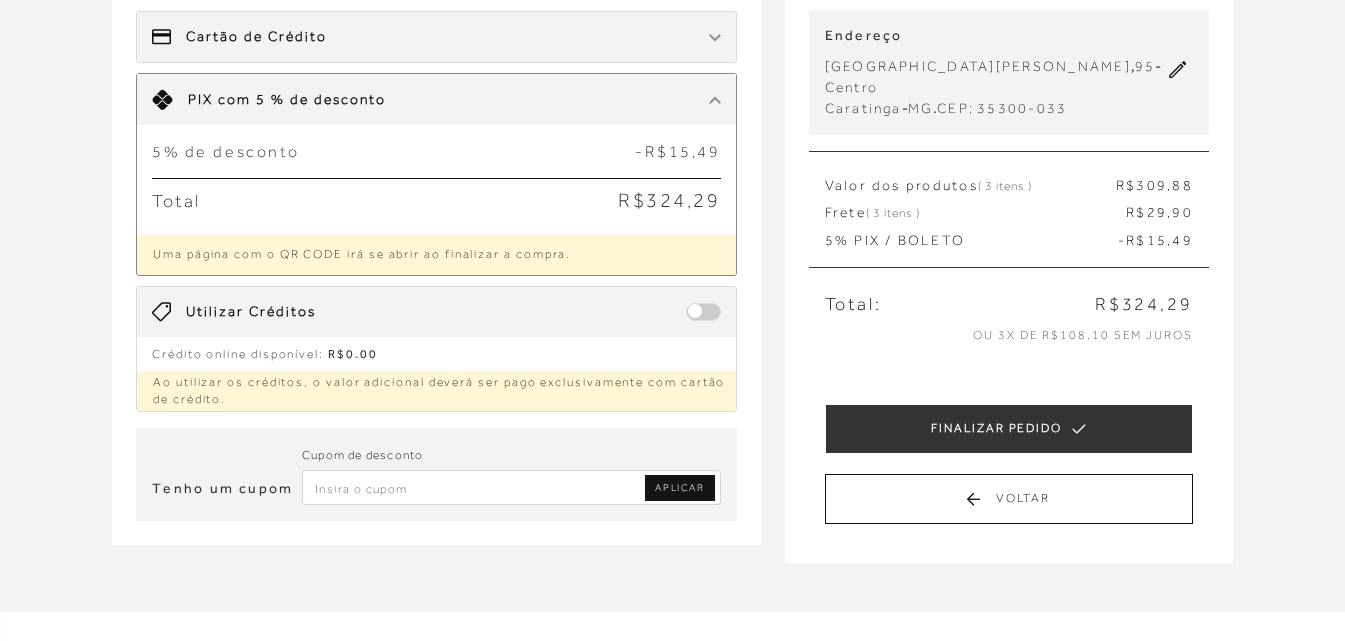 scroll, scrollTop: 300, scrollLeft: 0, axis: vertical 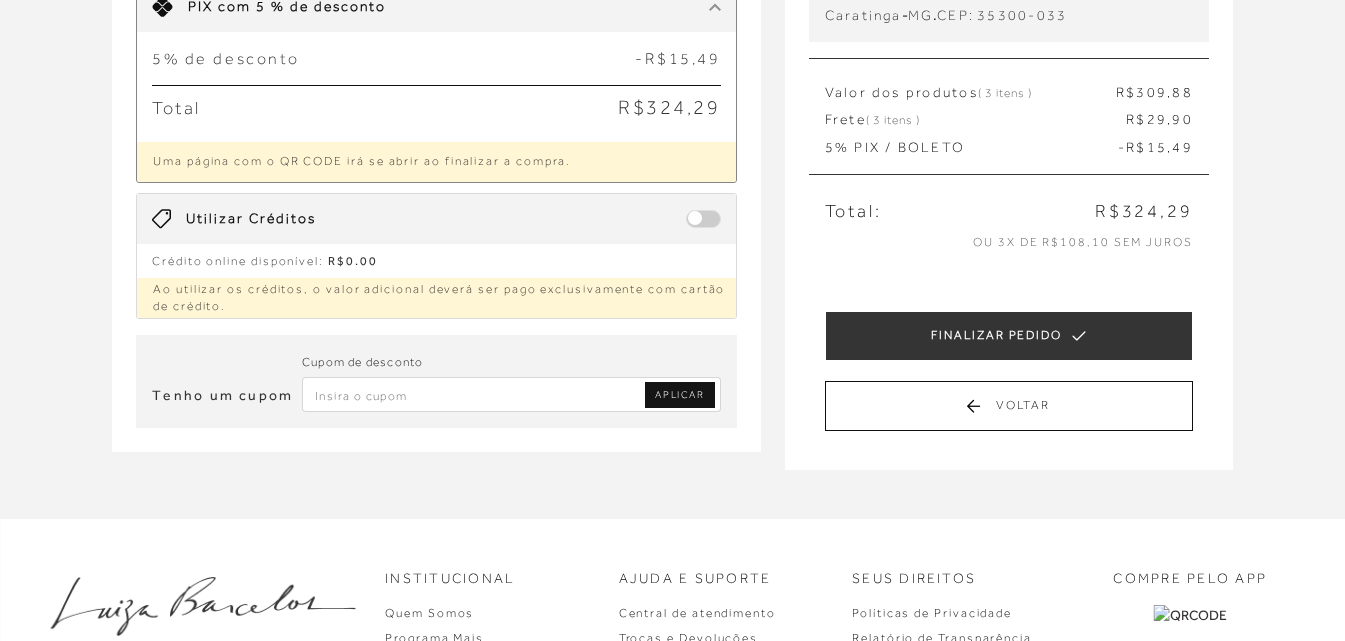 click at bounding box center (511, 394) 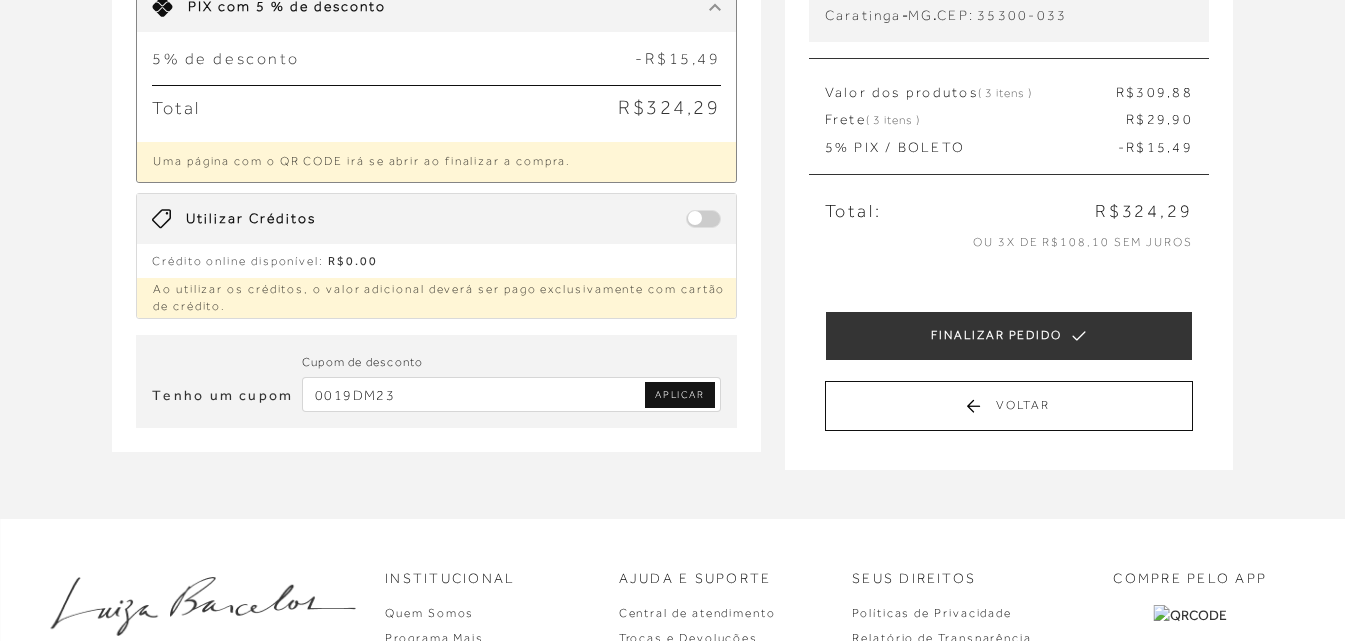 type on "0019DM23" 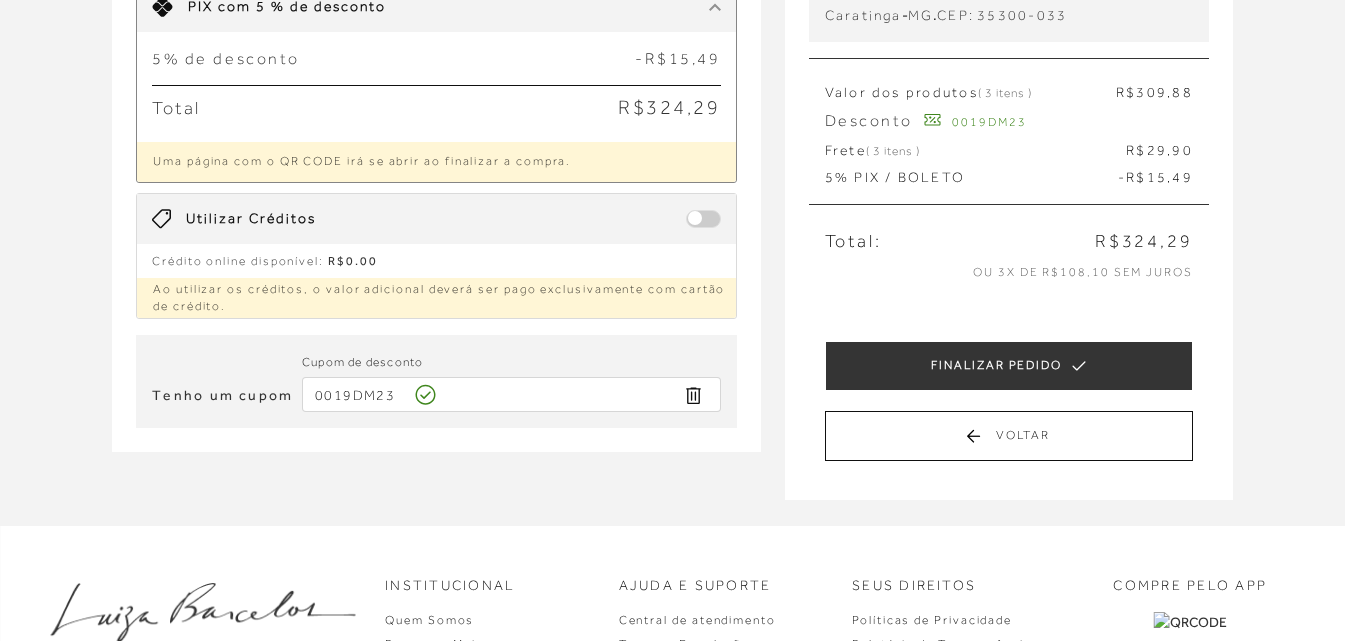 type 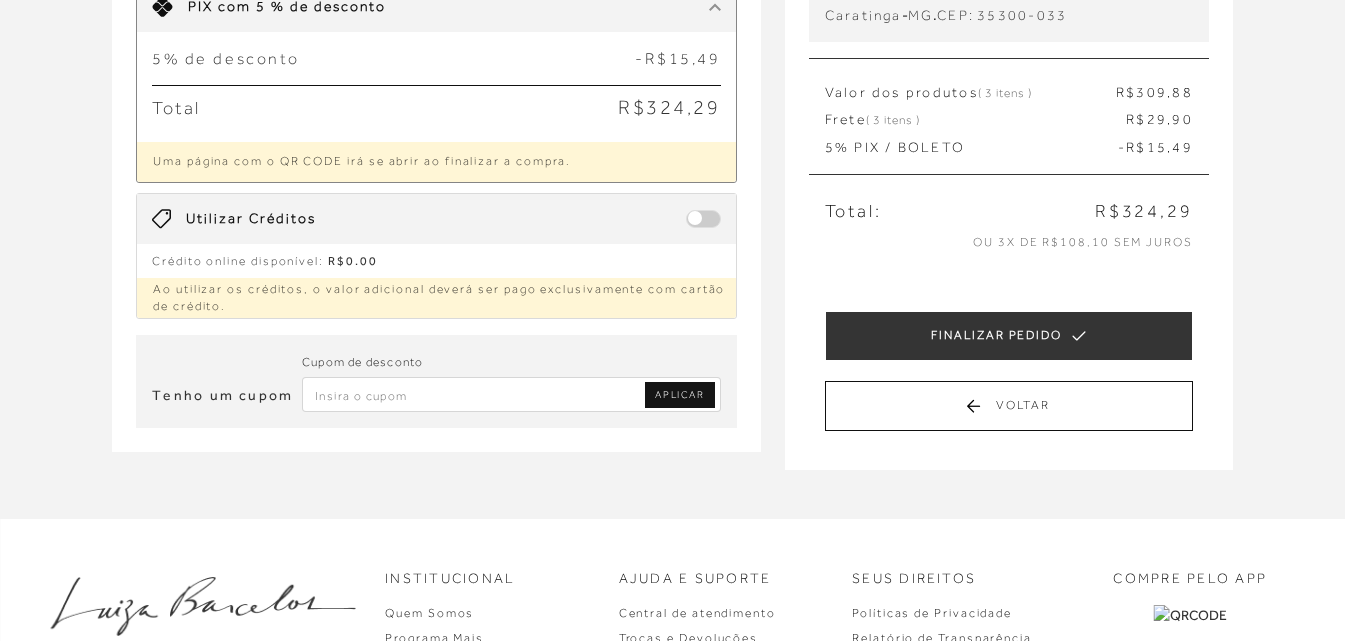 click on "Utilizar Créditos" at bounding box center [436, 219] 